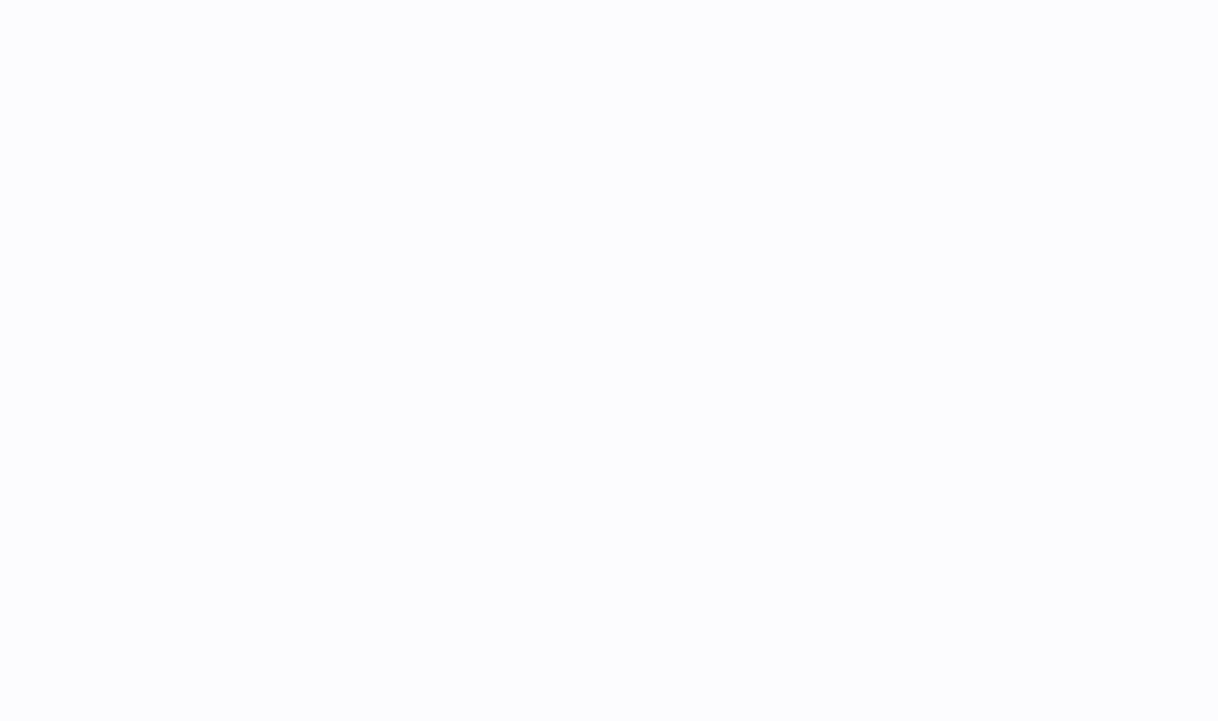 scroll, scrollTop: 0, scrollLeft: 0, axis: both 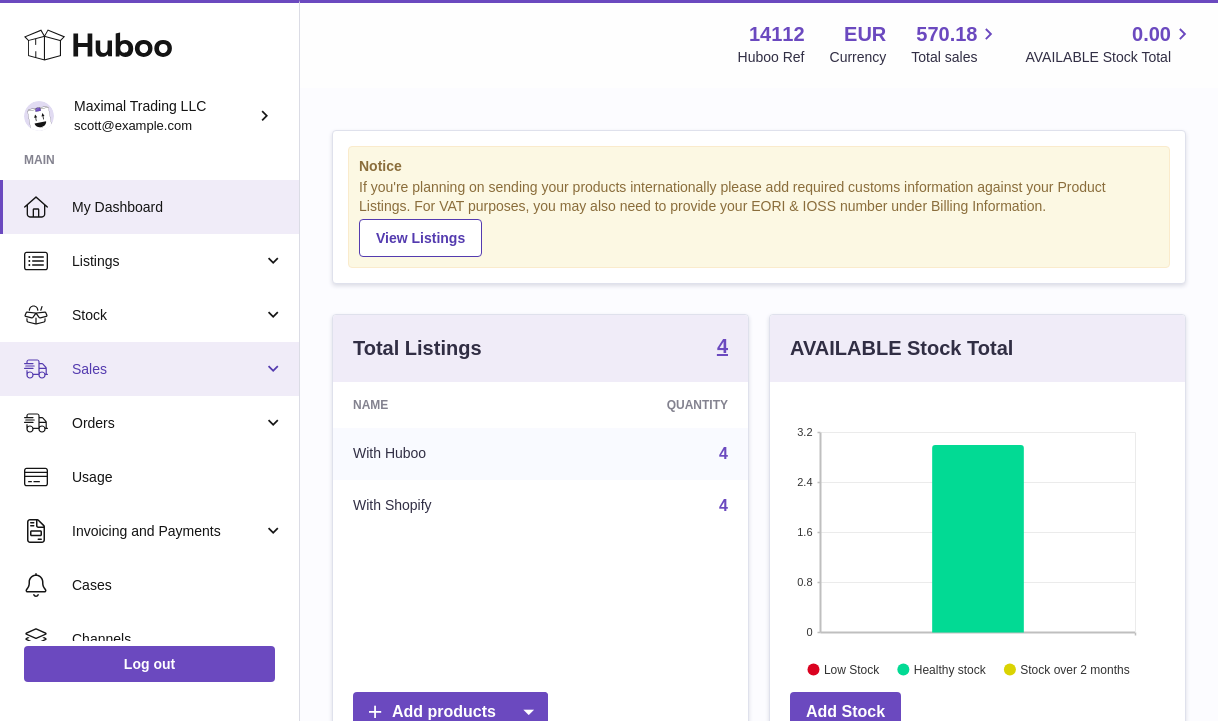 click on "Sales" at bounding box center [167, 369] 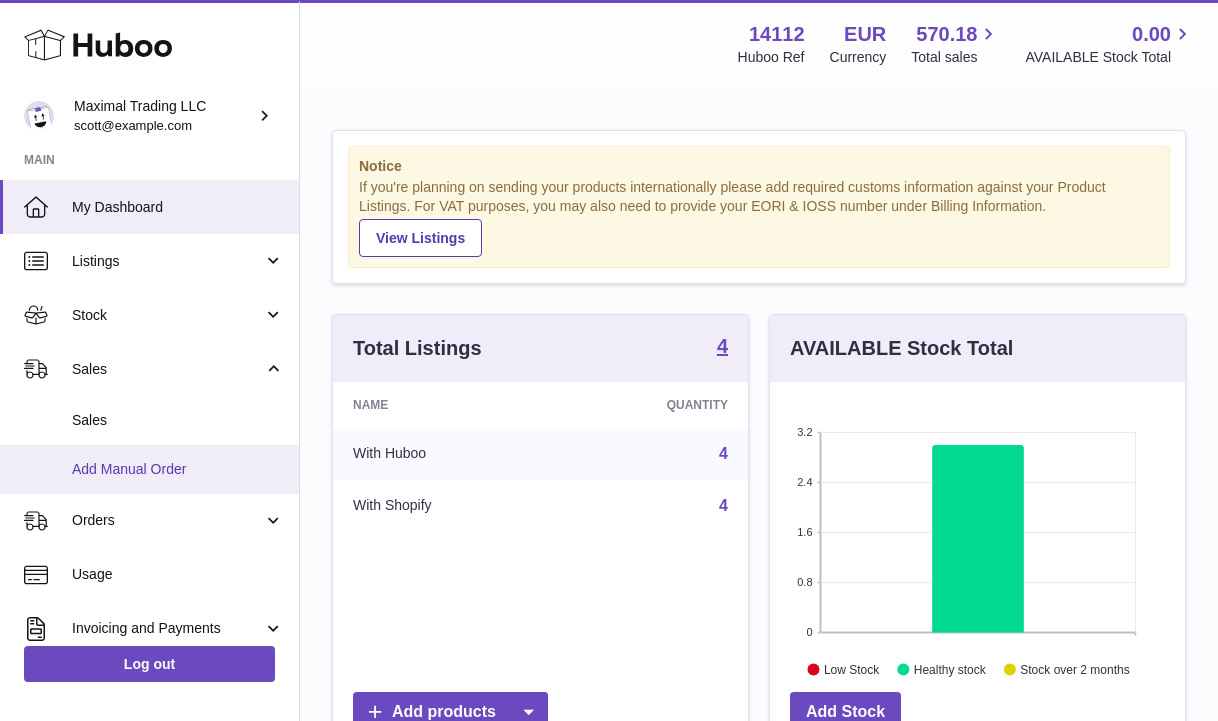 click on "Add Manual Order" at bounding box center [178, 469] 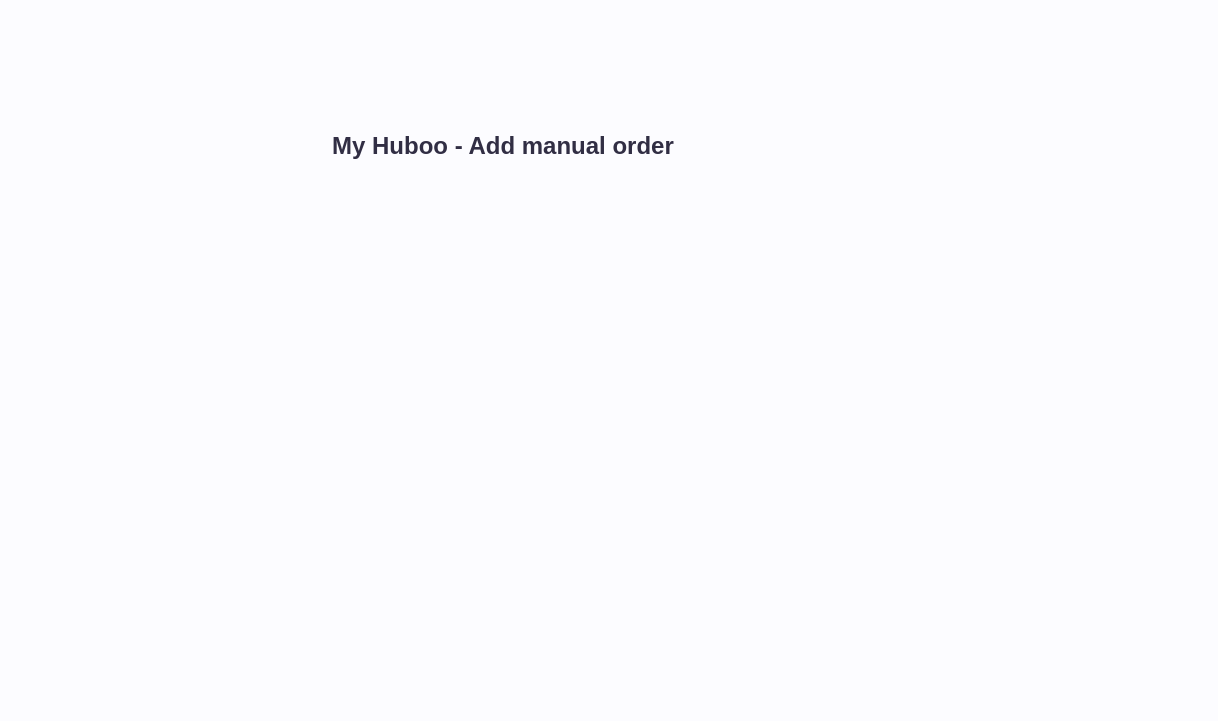scroll, scrollTop: 0, scrollLeft: 0, axis: both 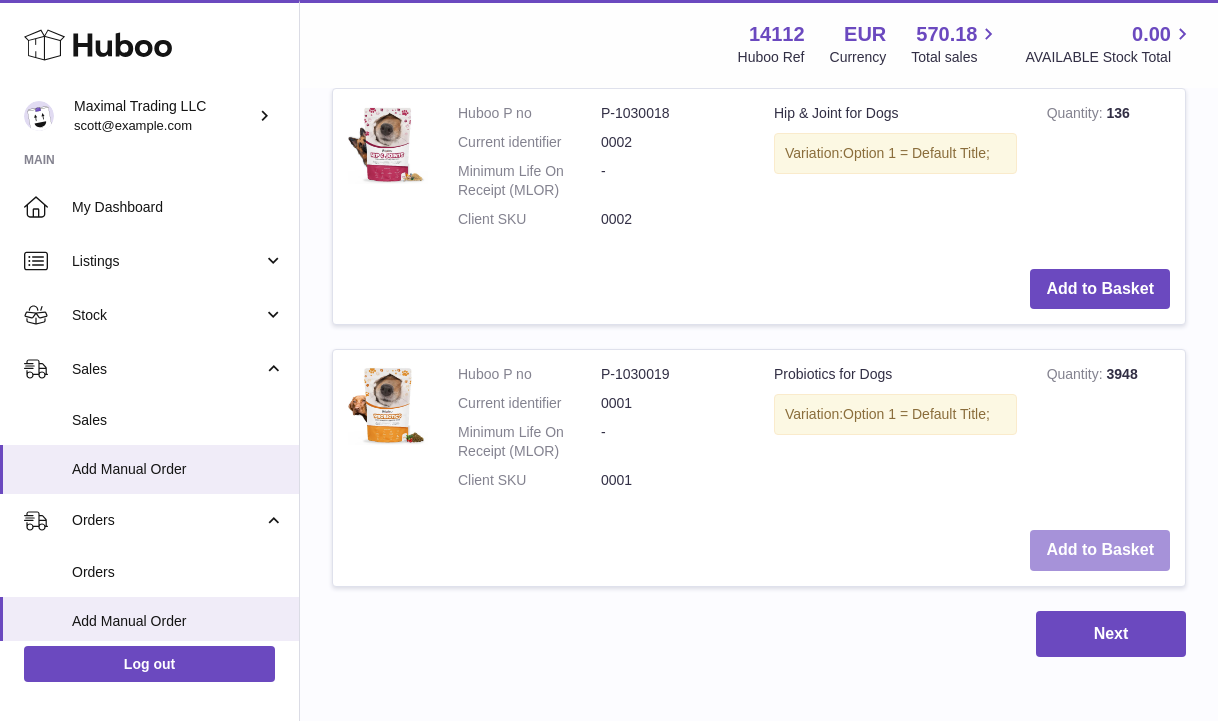 click on "Add to Basket" at bounding box center [1100, 550] 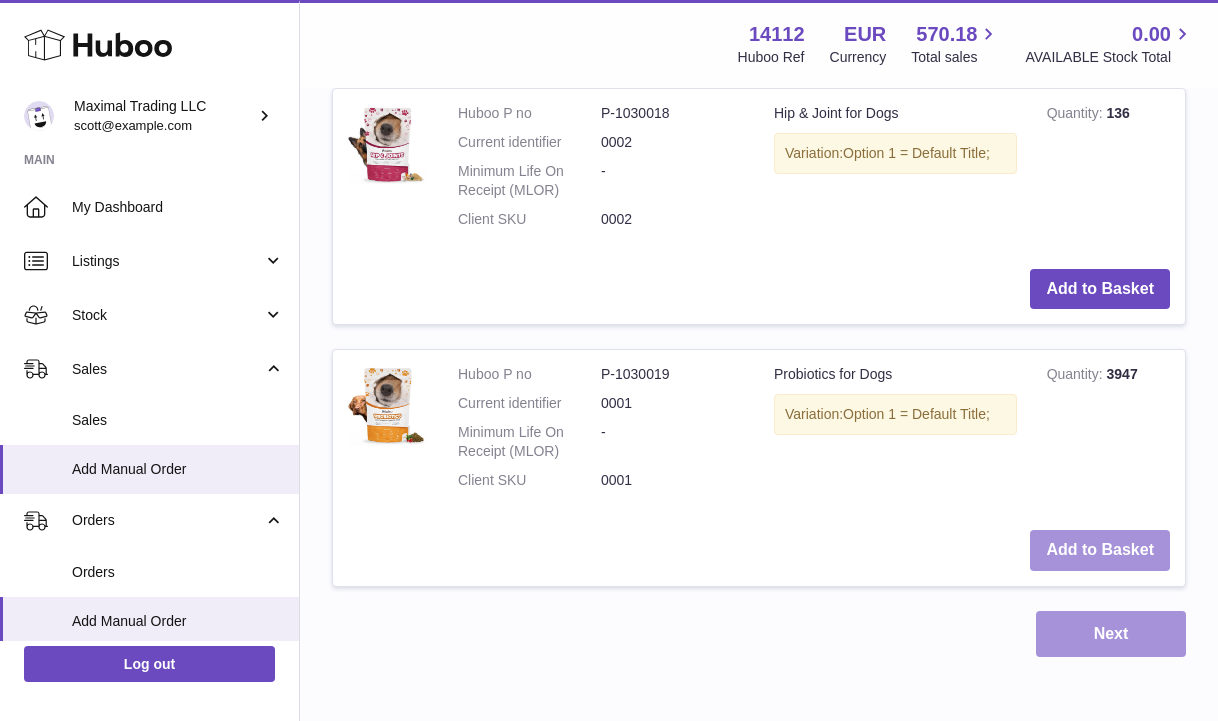 scroll, scrollTop: 1381, scrollLeft: 0, axis: vertical 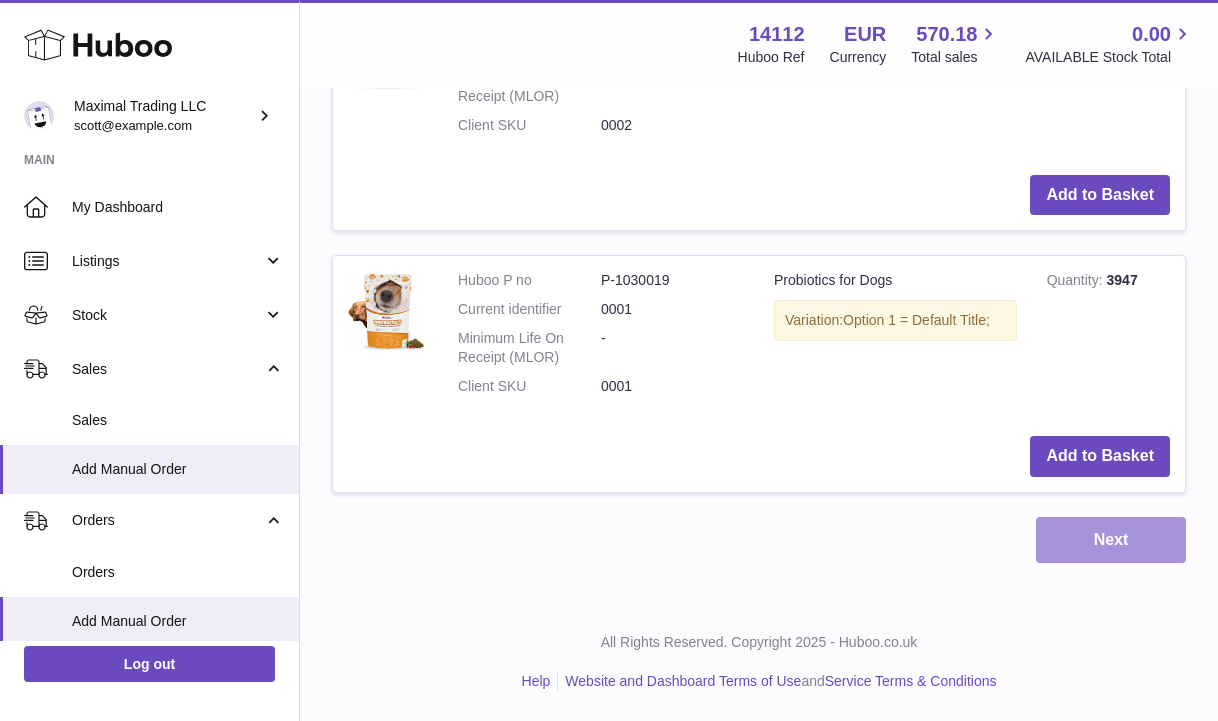 click on "Next" at bounding box center [1111, 540] 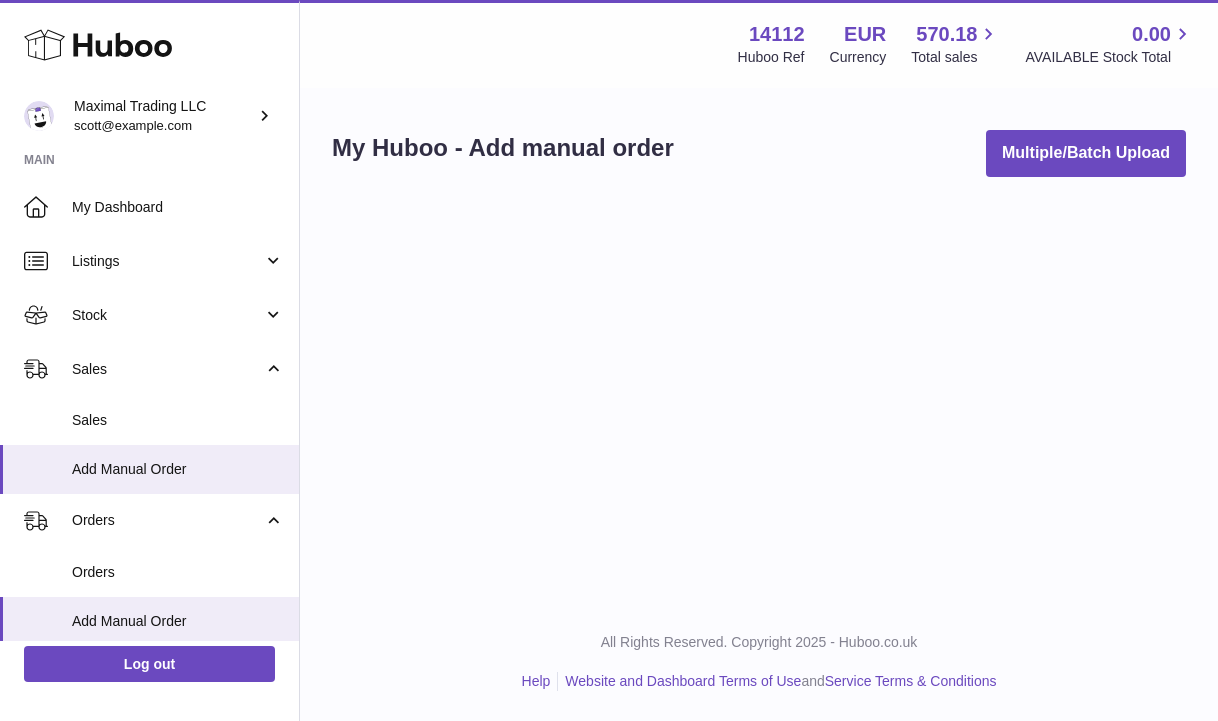scroll, scrollTop: 0, scrollLeft: 0, axis: both 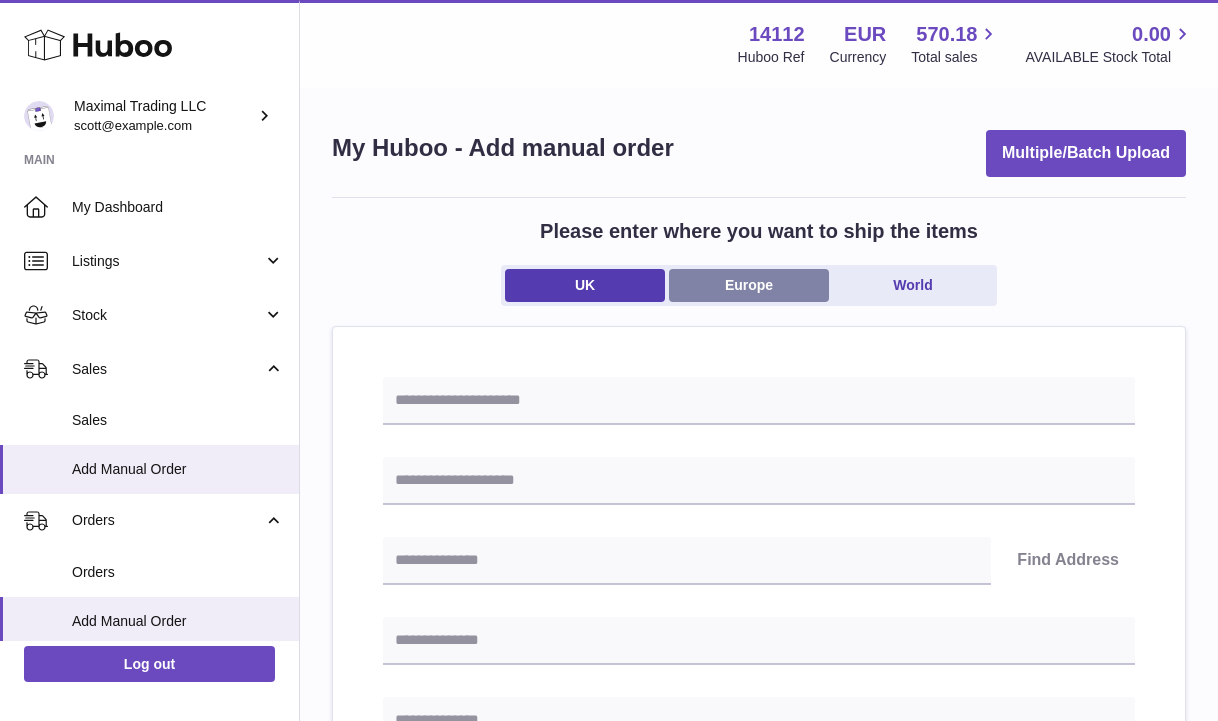 click on "Europe" at bounding box center (749, 285) 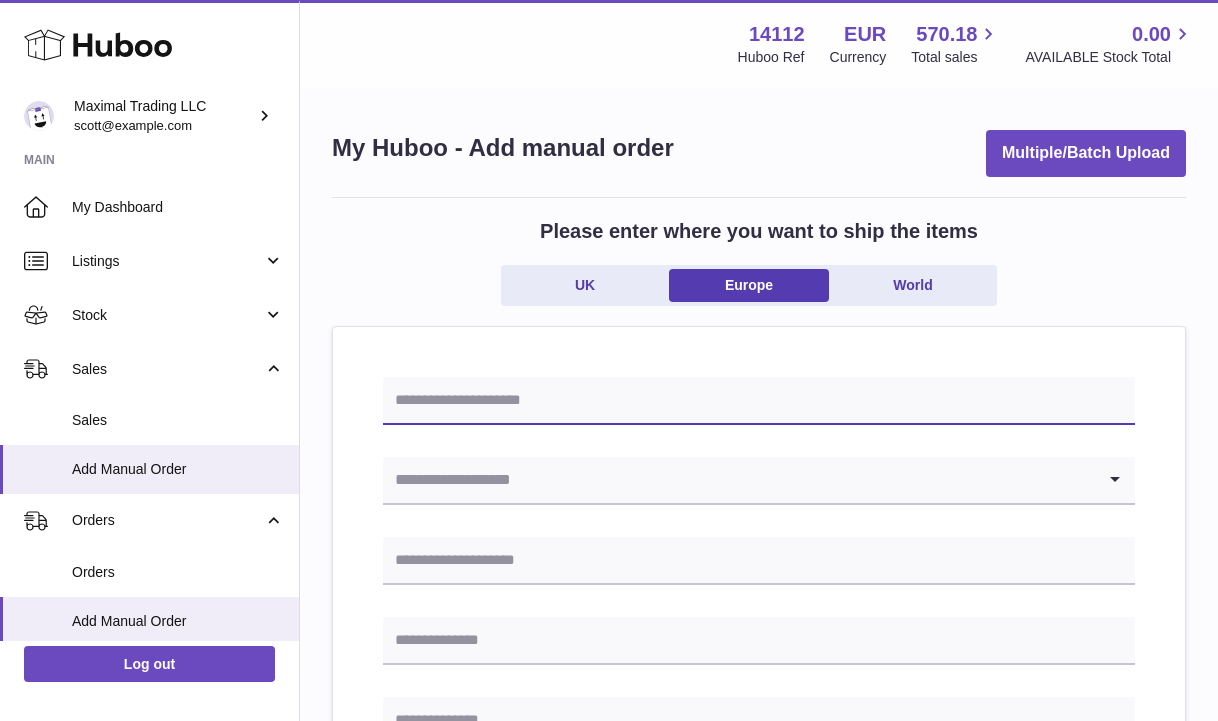 click at bounding box center (759, 401) 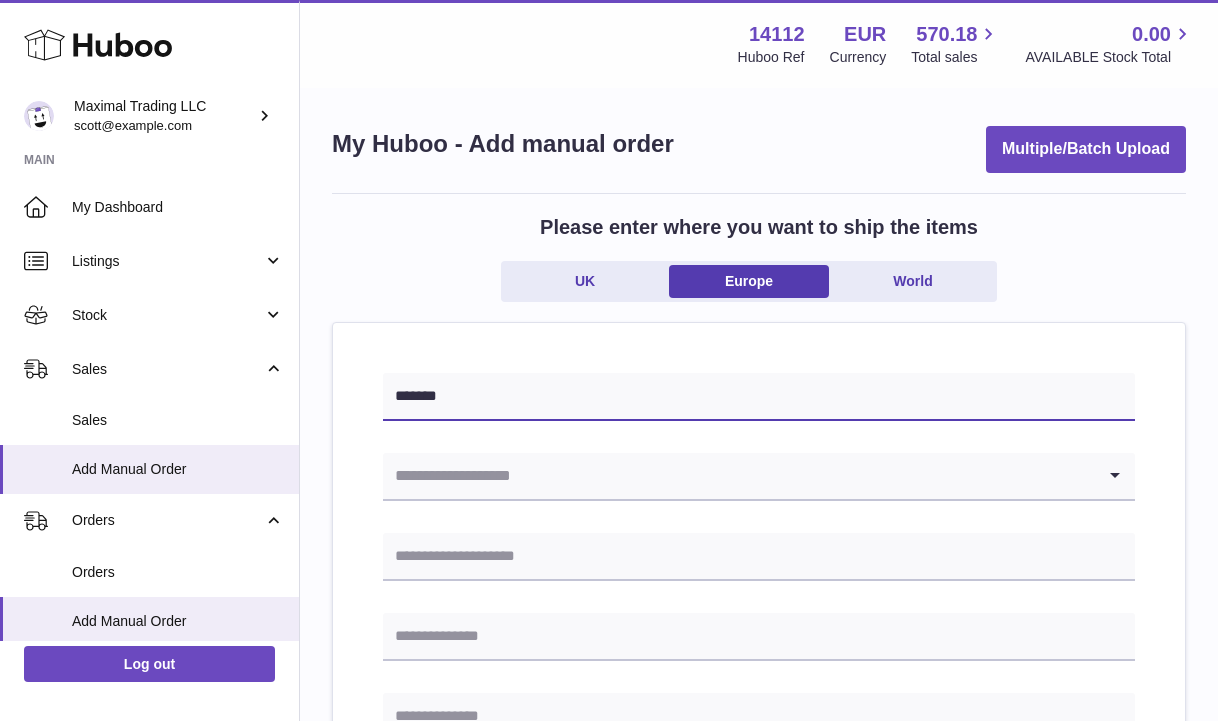 scroll, scrollTop: 8, scrollLeft: 0, axis: vertical 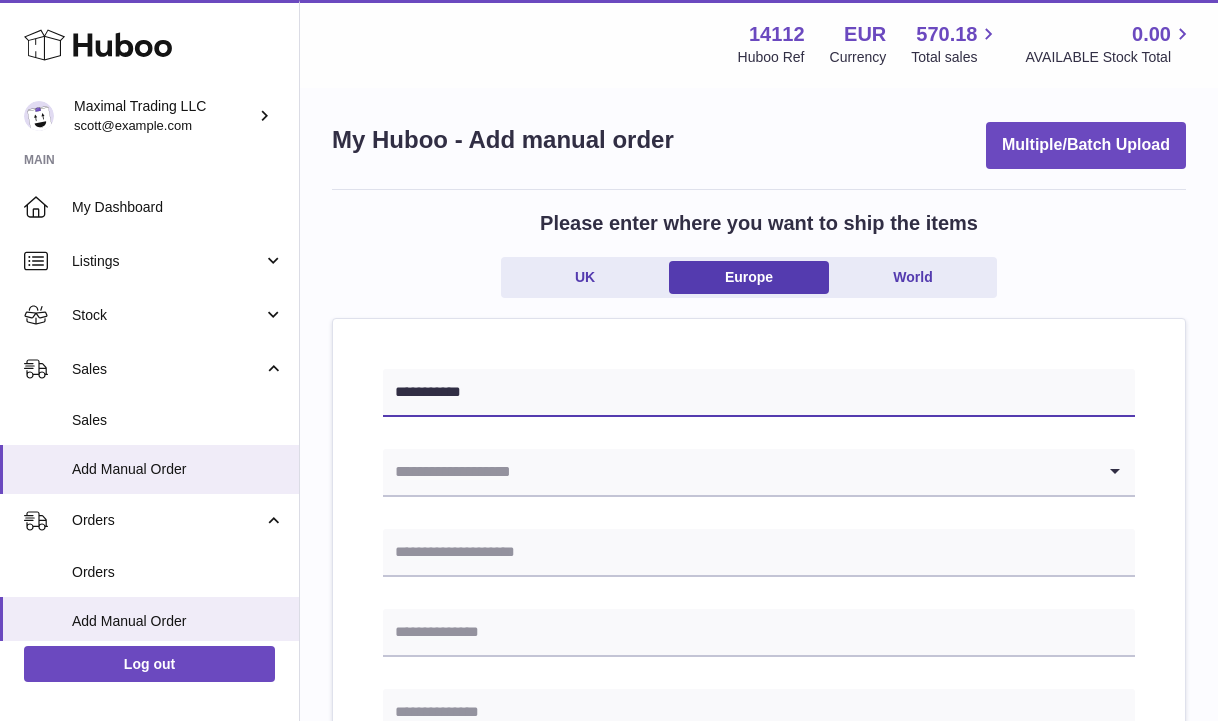type on "**********" 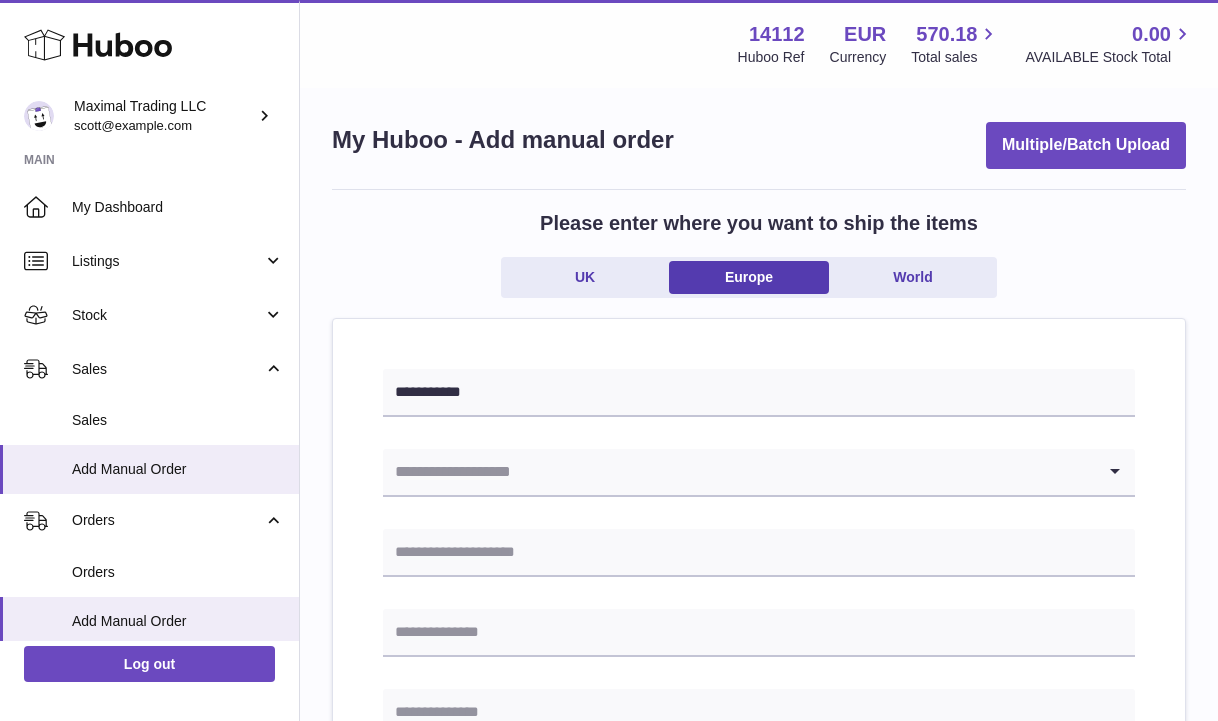 click at bounding box center [739, 472] 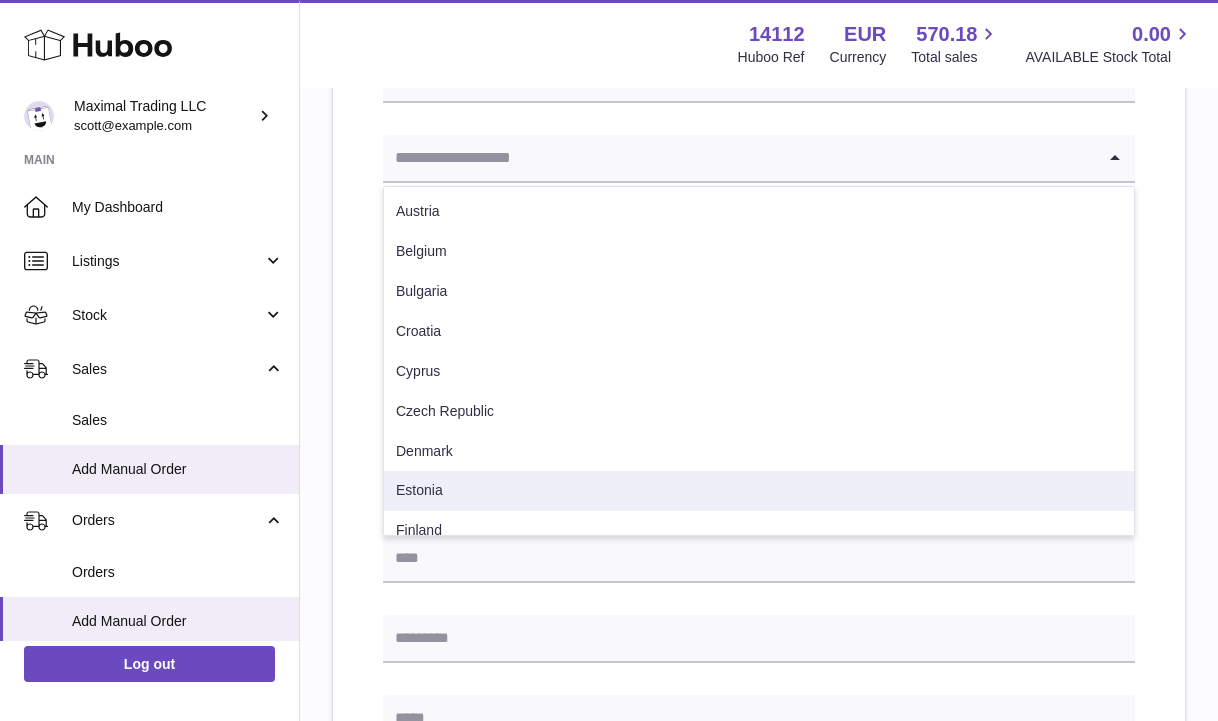 scroll, scrollTop: 323, scrollLeft: 0, axis: vertical 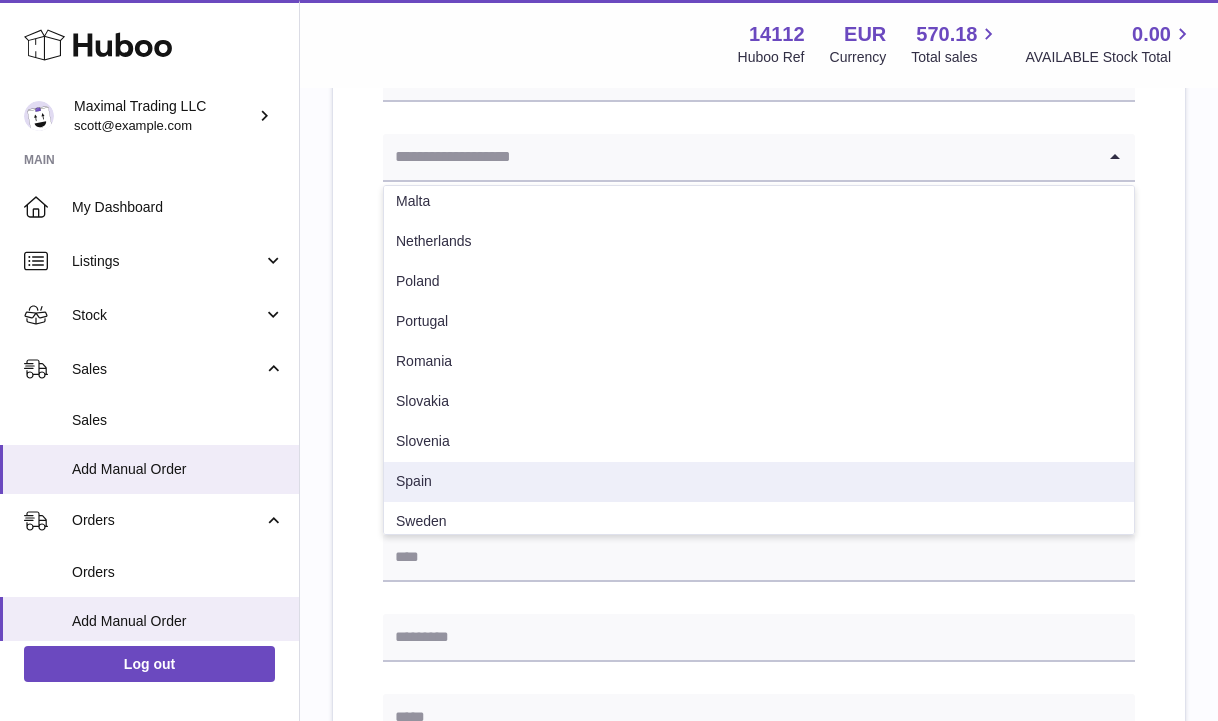 click on "Spain" at bounding box center [759, 482] 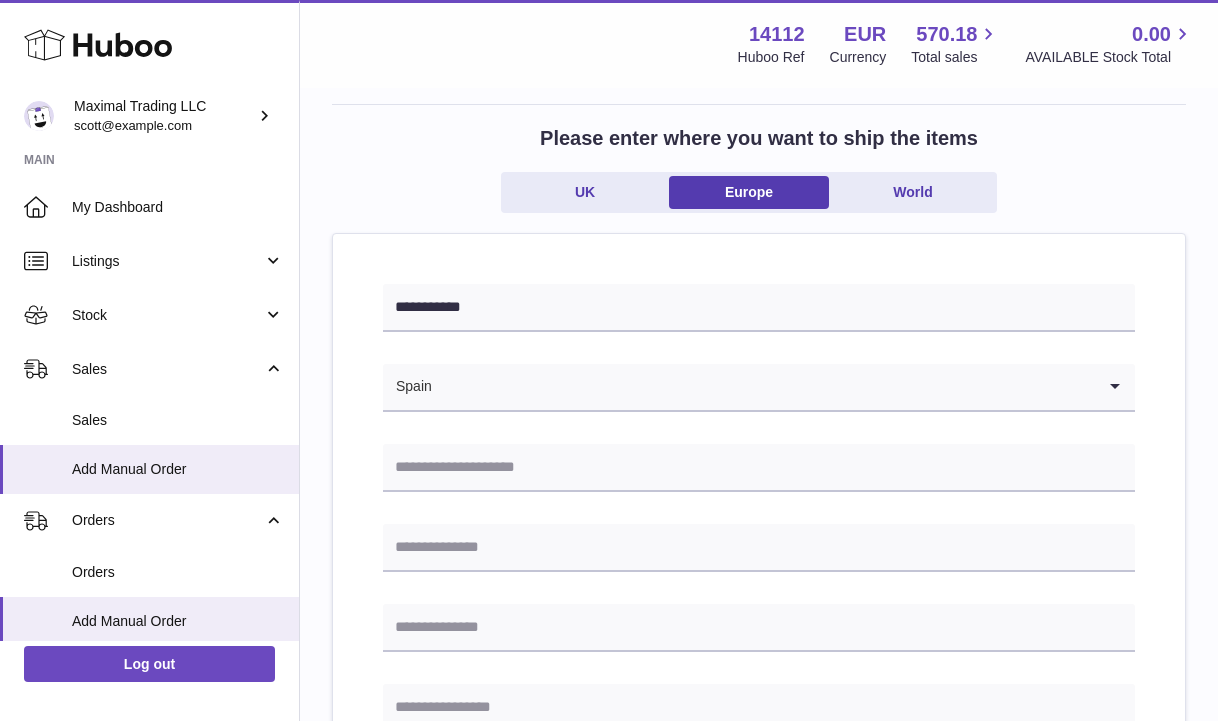scroll, scrollTop: 174, scrollLeft: 0, axis: vertical 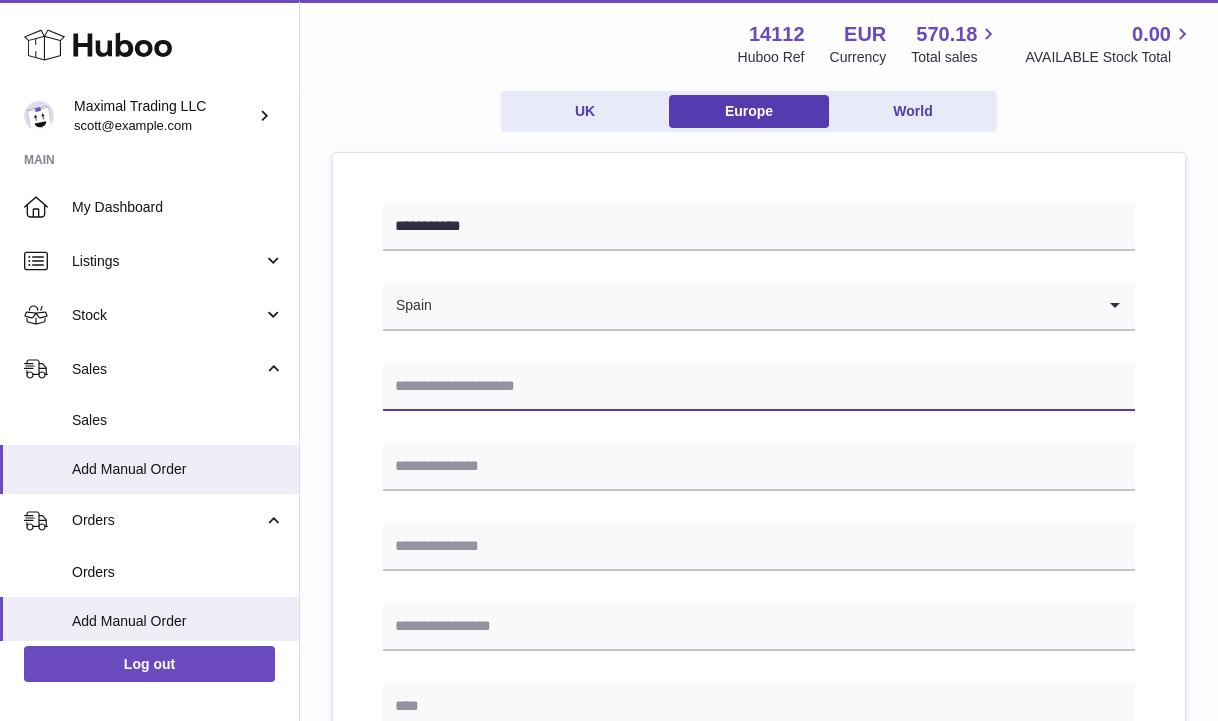 click at bounding box center [759, 387] 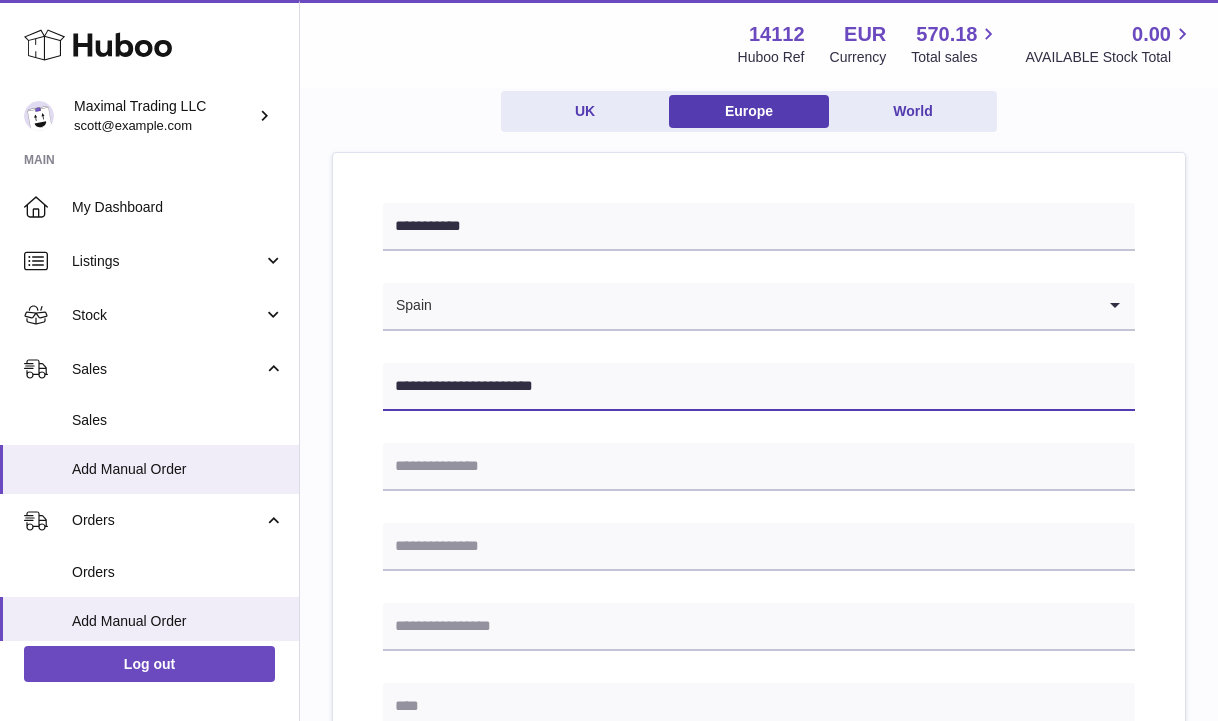 type on "**********" 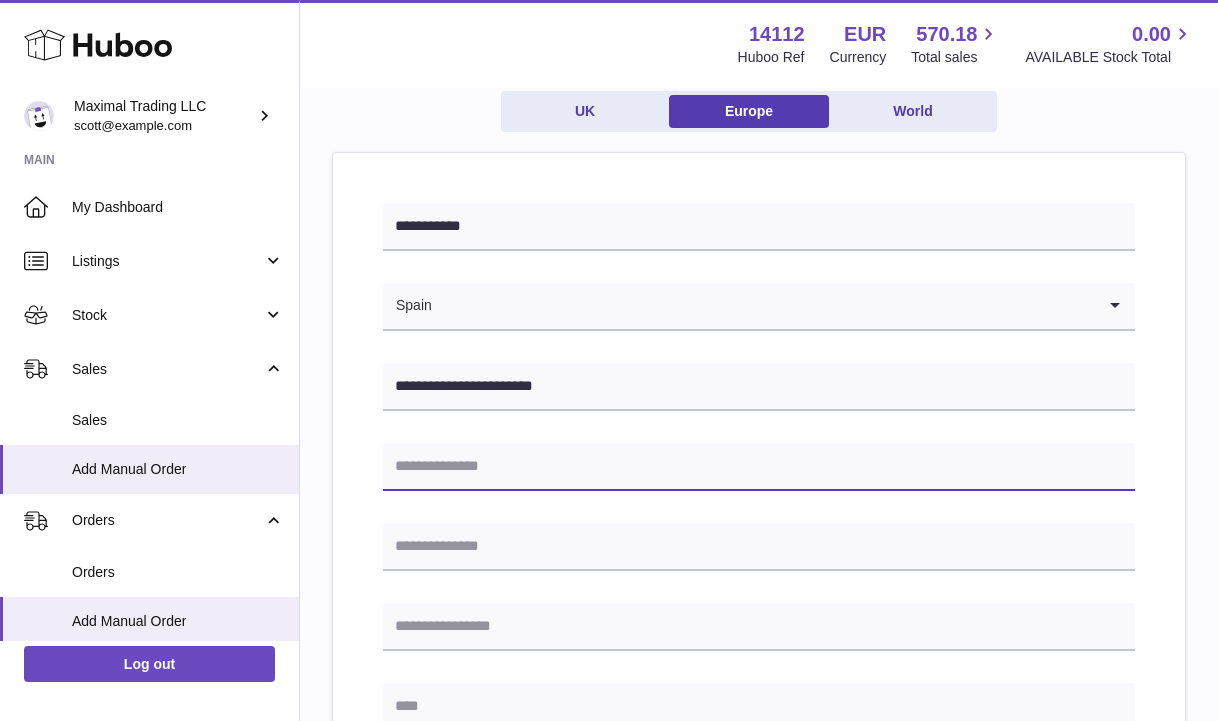 click at bounding box center (759, 467) 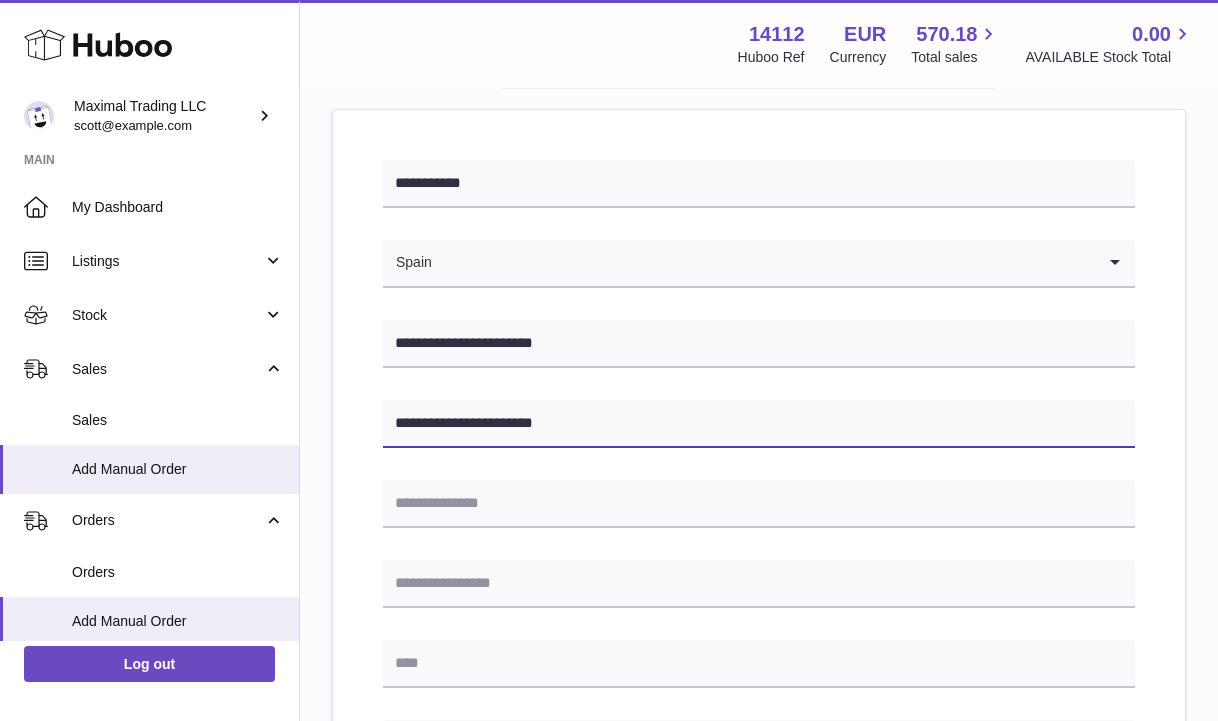 scroll, scrollTop: 229, scrollLeft: 0, axis: vertical 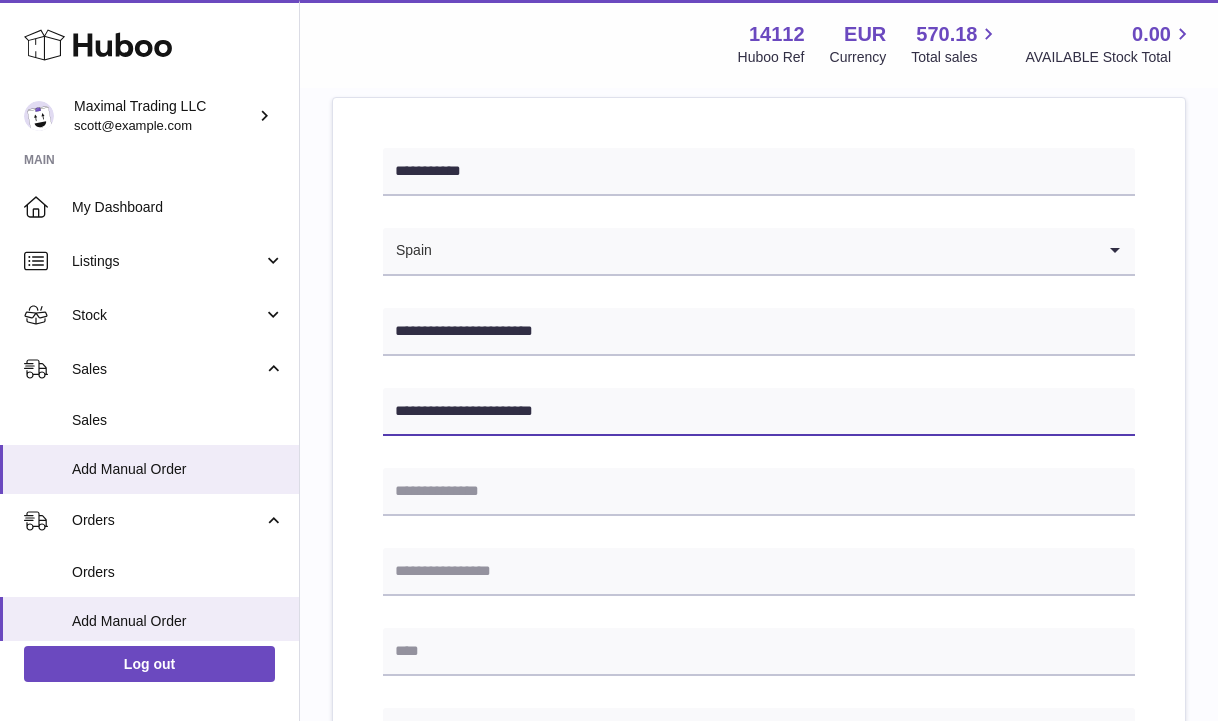 type on "**********" 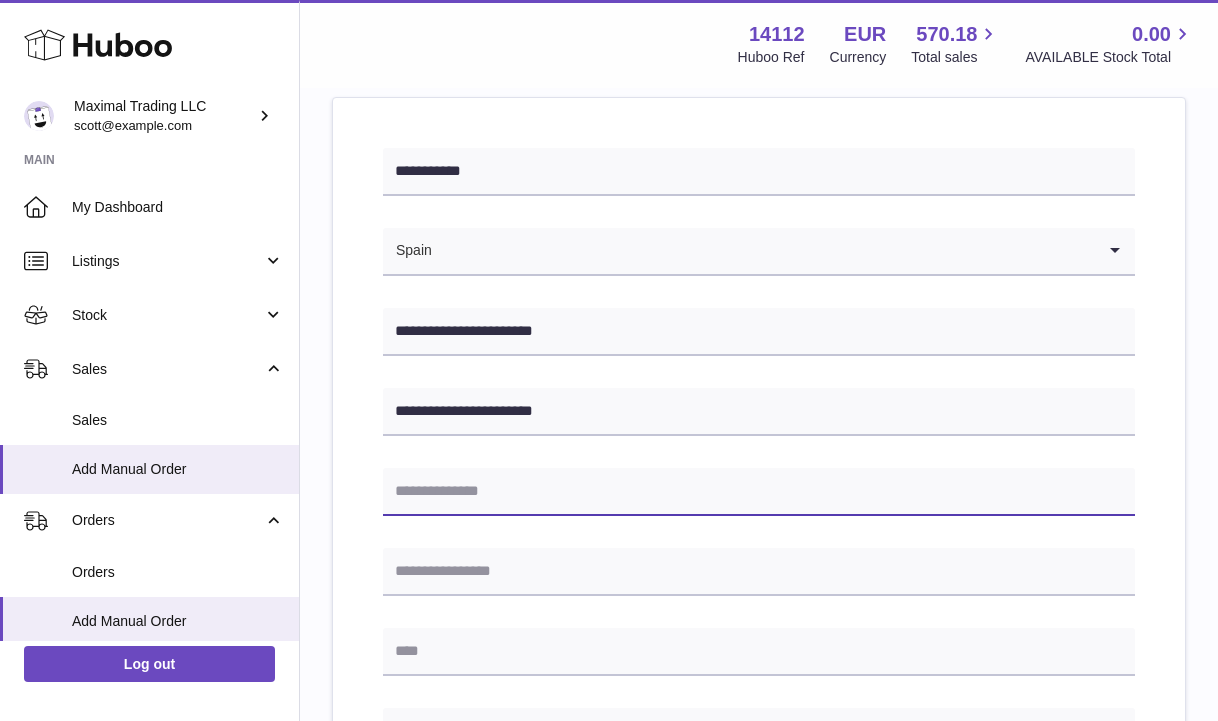 click at bounding box center (759, 492) 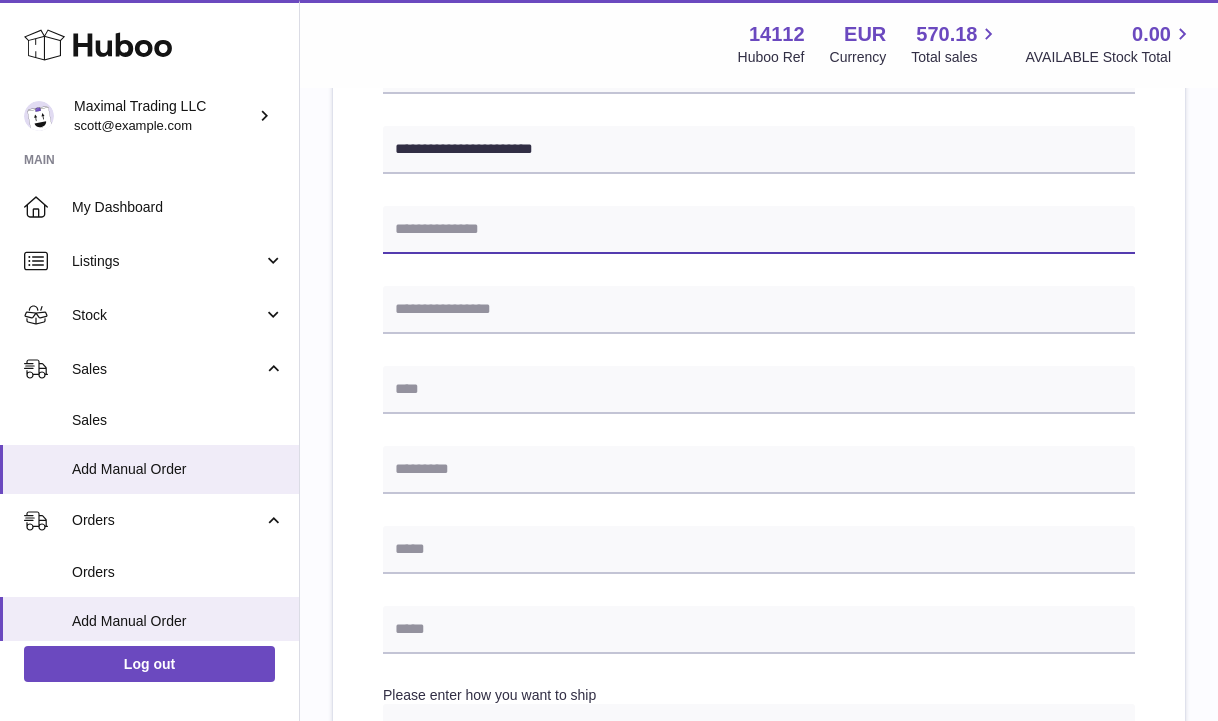 scroll, scrollTop: 492, scrollLeft: 0, axis: vertical 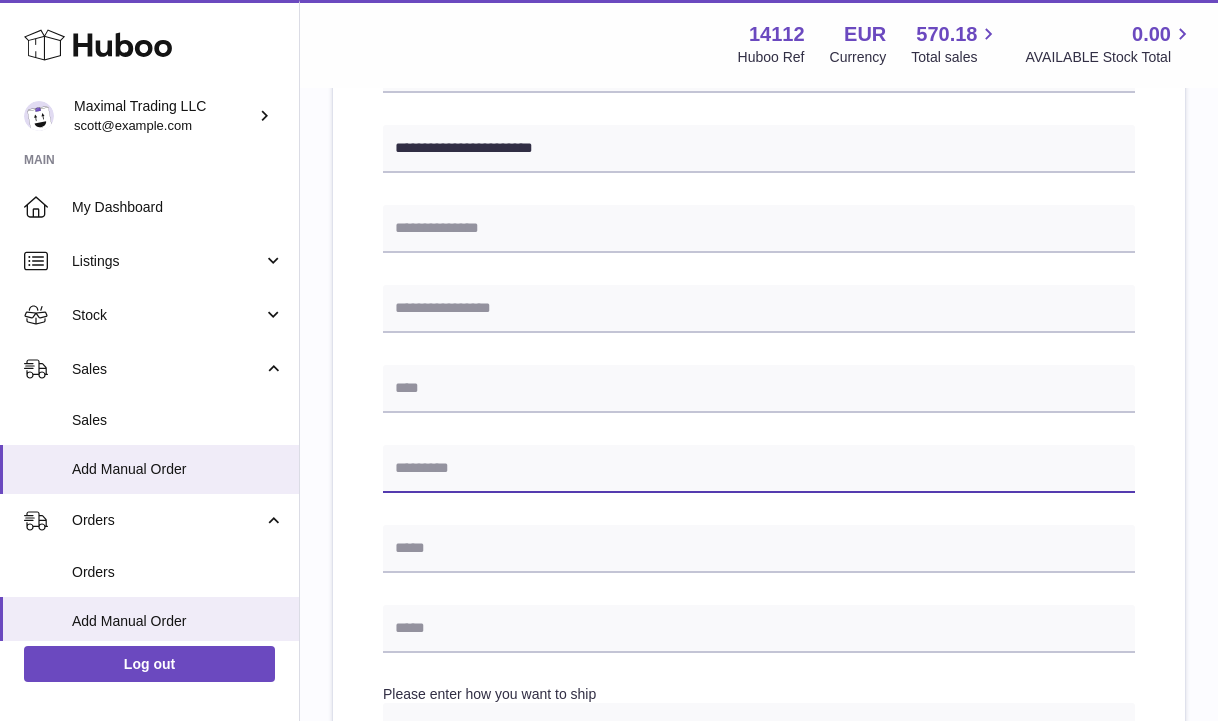 click at bounding box center (759, 469) 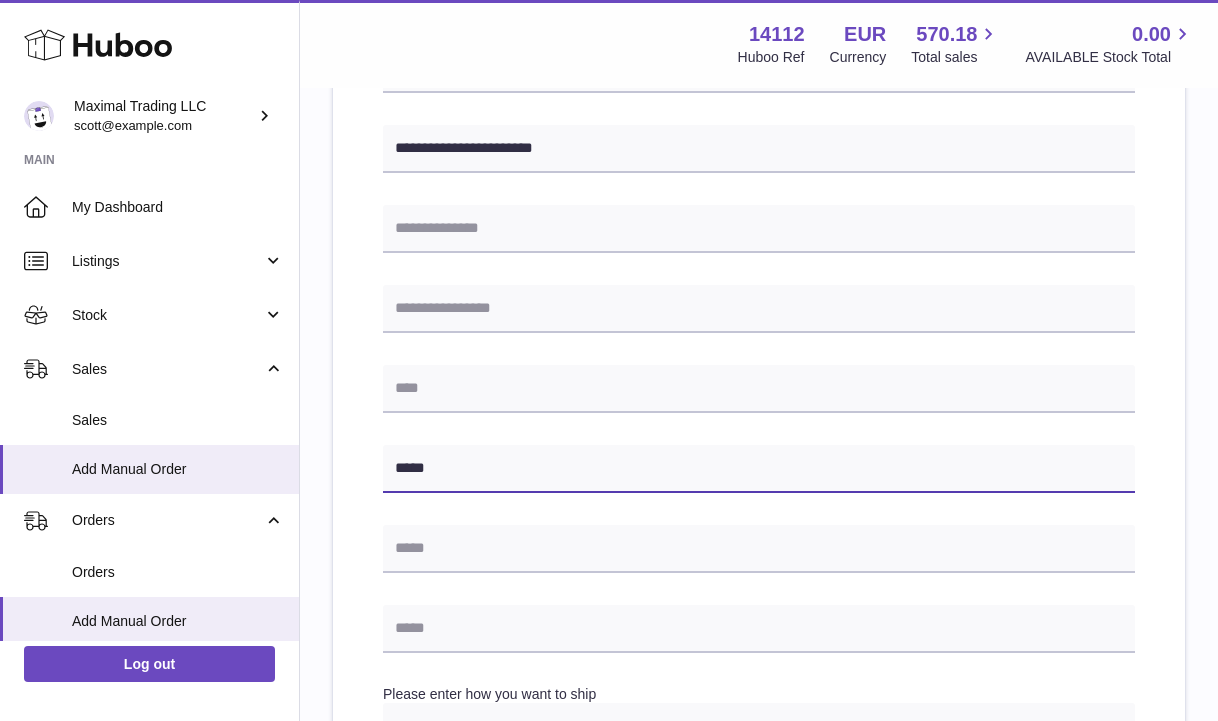 type on "*****" 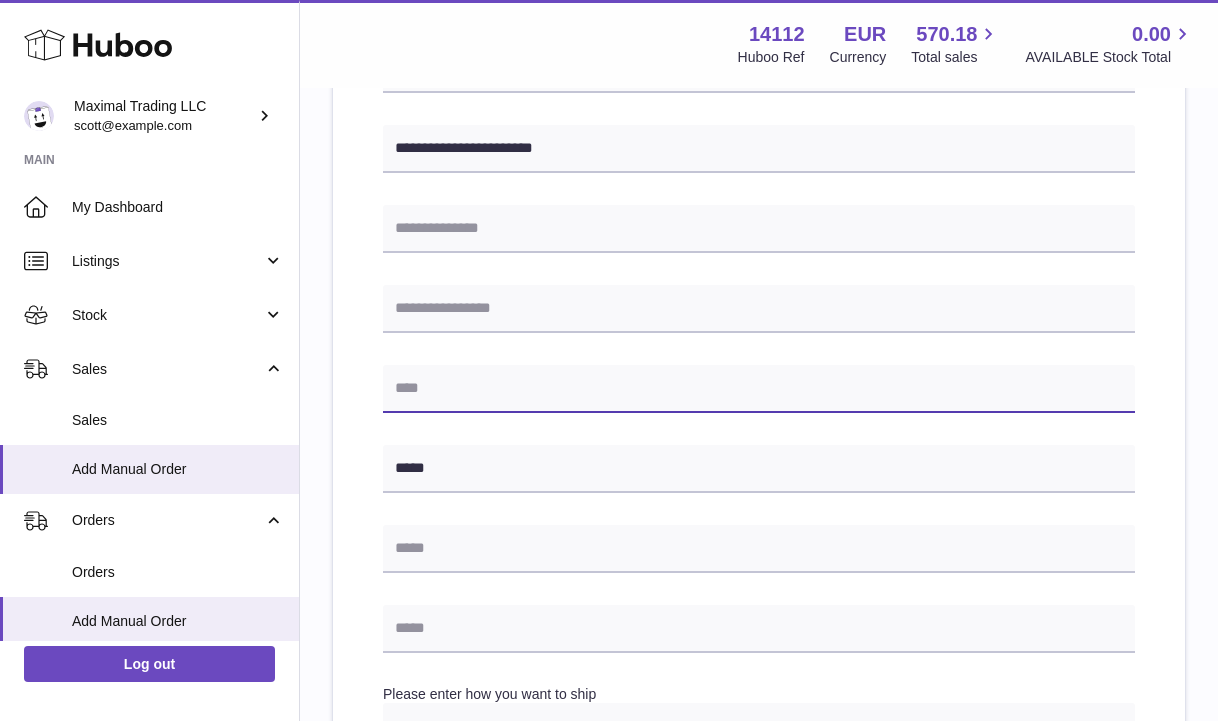 click at bounding box center [759, 389] 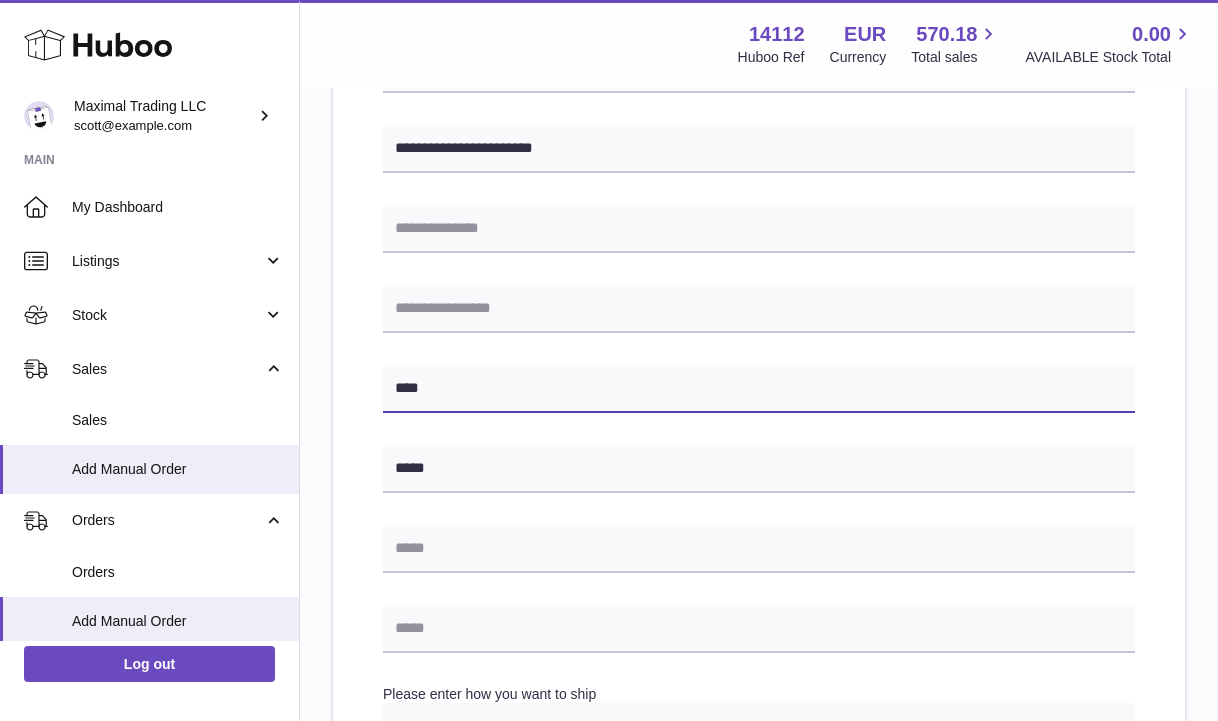 type on "****" 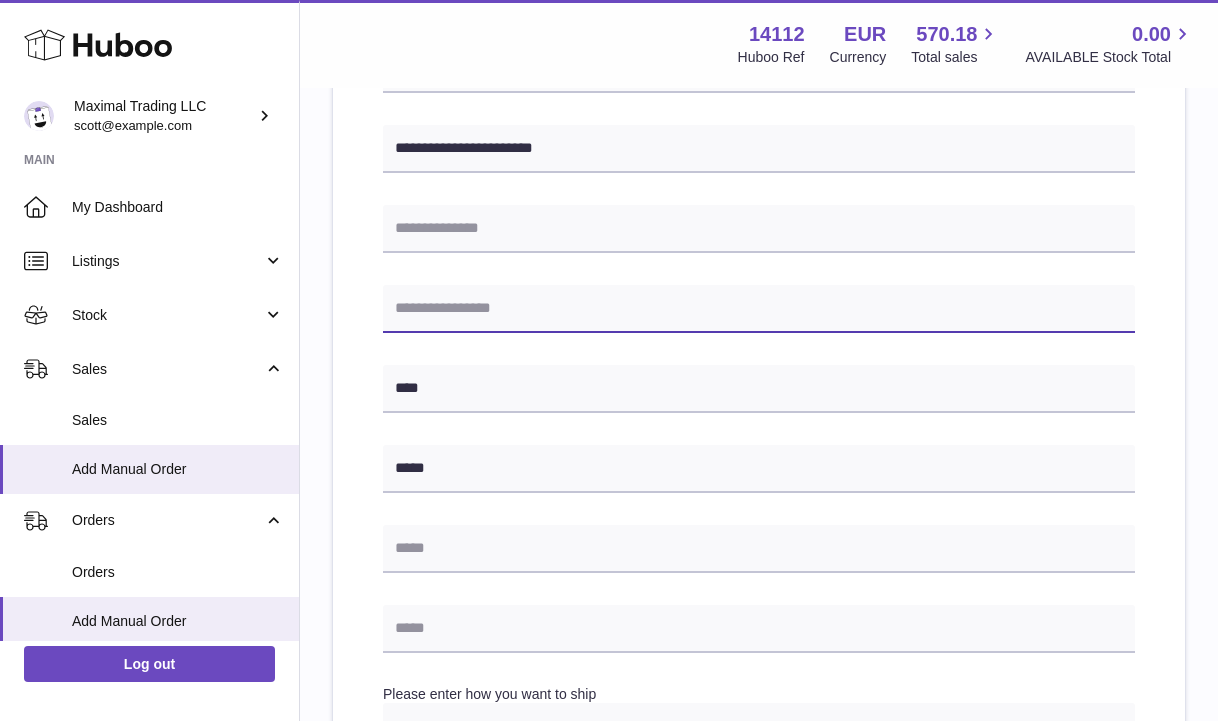 click at bounding box center (759, 309) 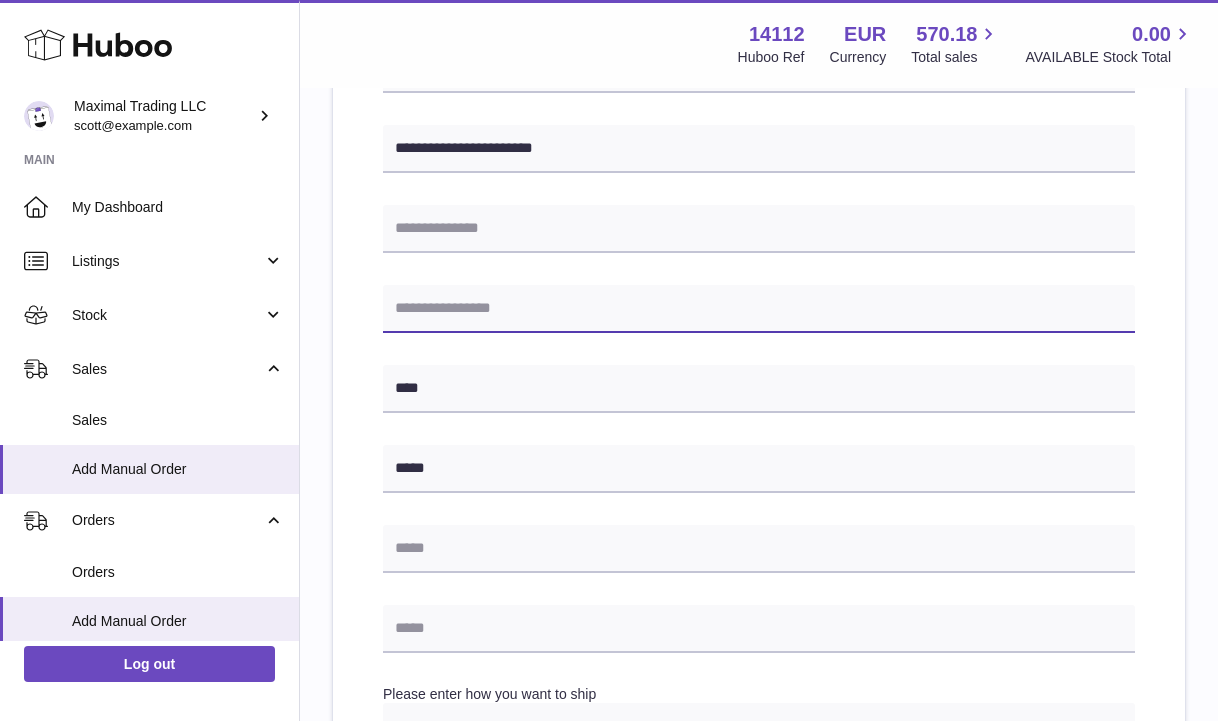 paste on "*******" 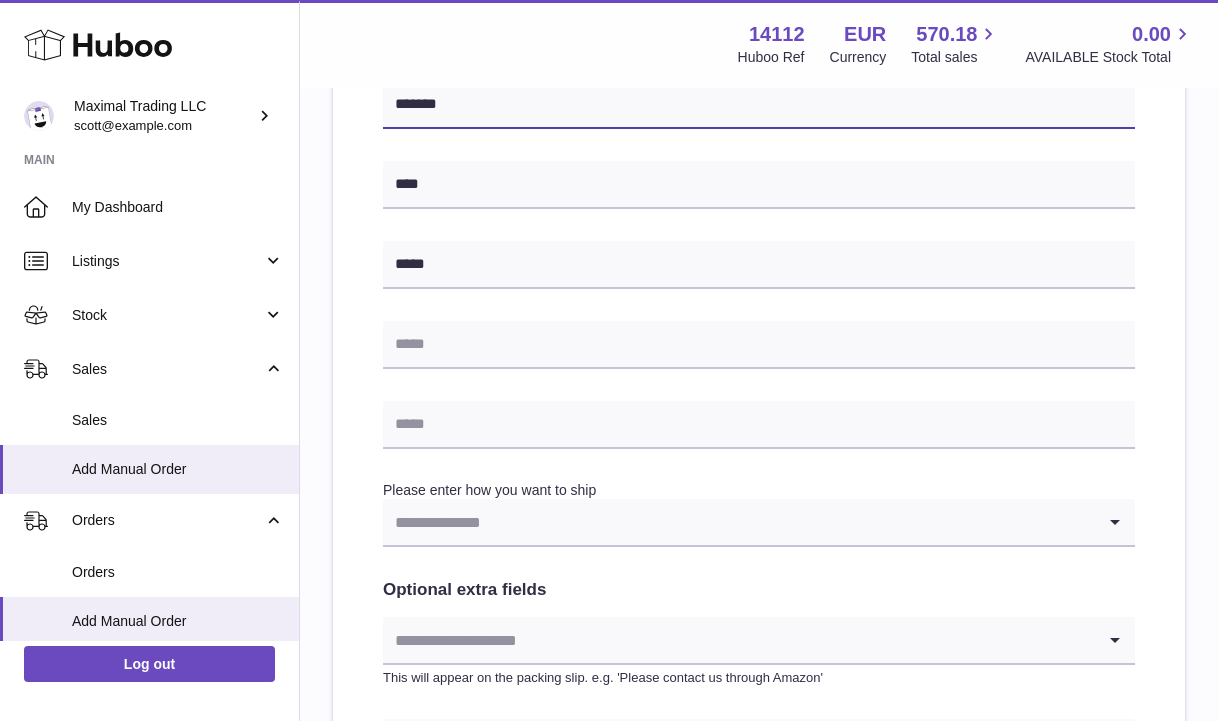 type on "*******" 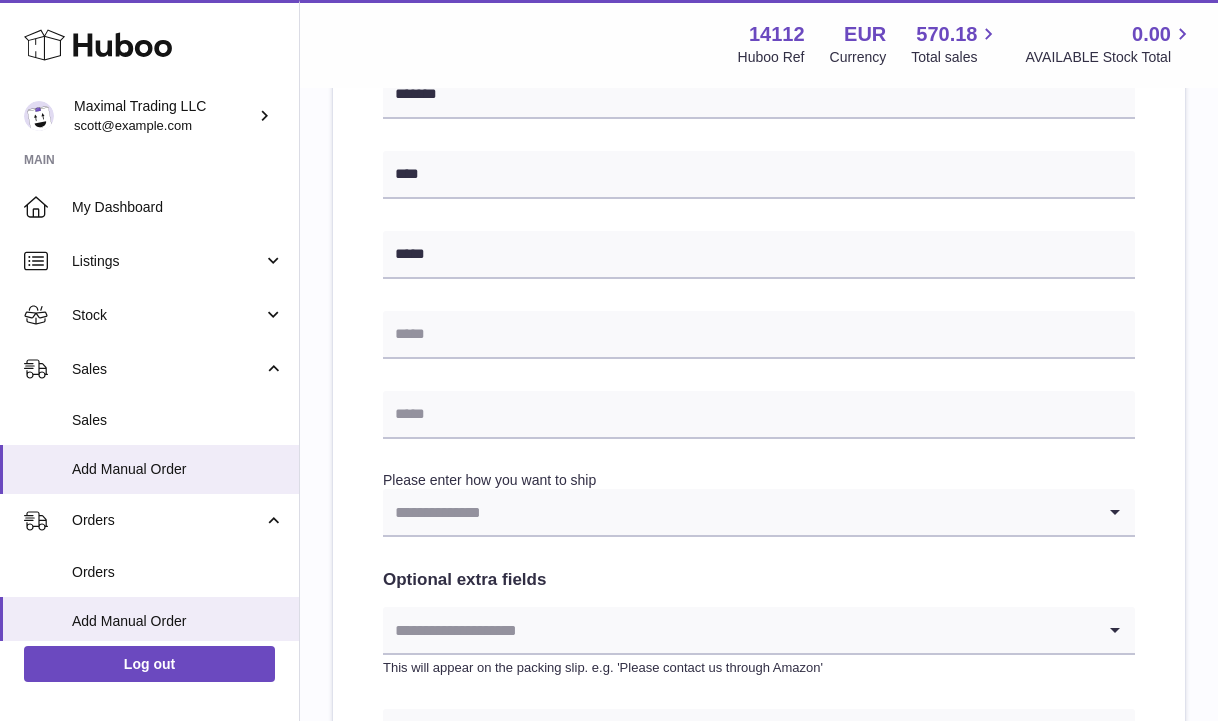 scroll, scrollTop: 709, scrollLeft: 0, axis: vertical 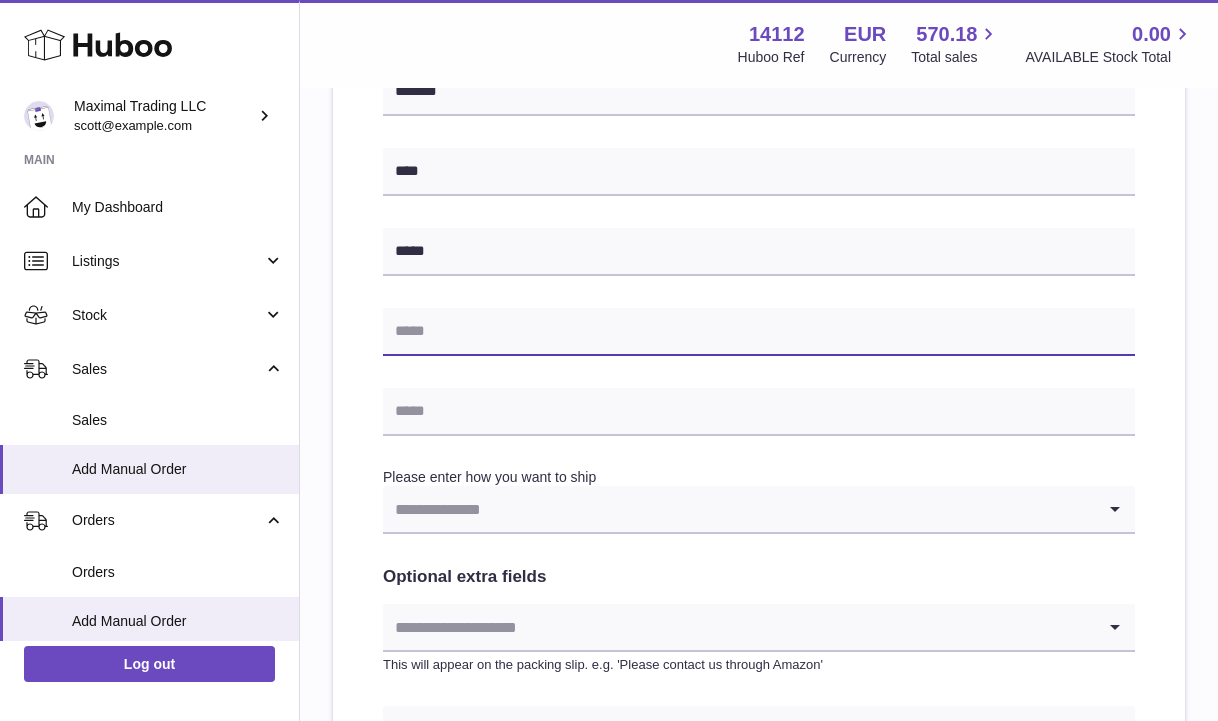 click at bounding box center [759, 332] 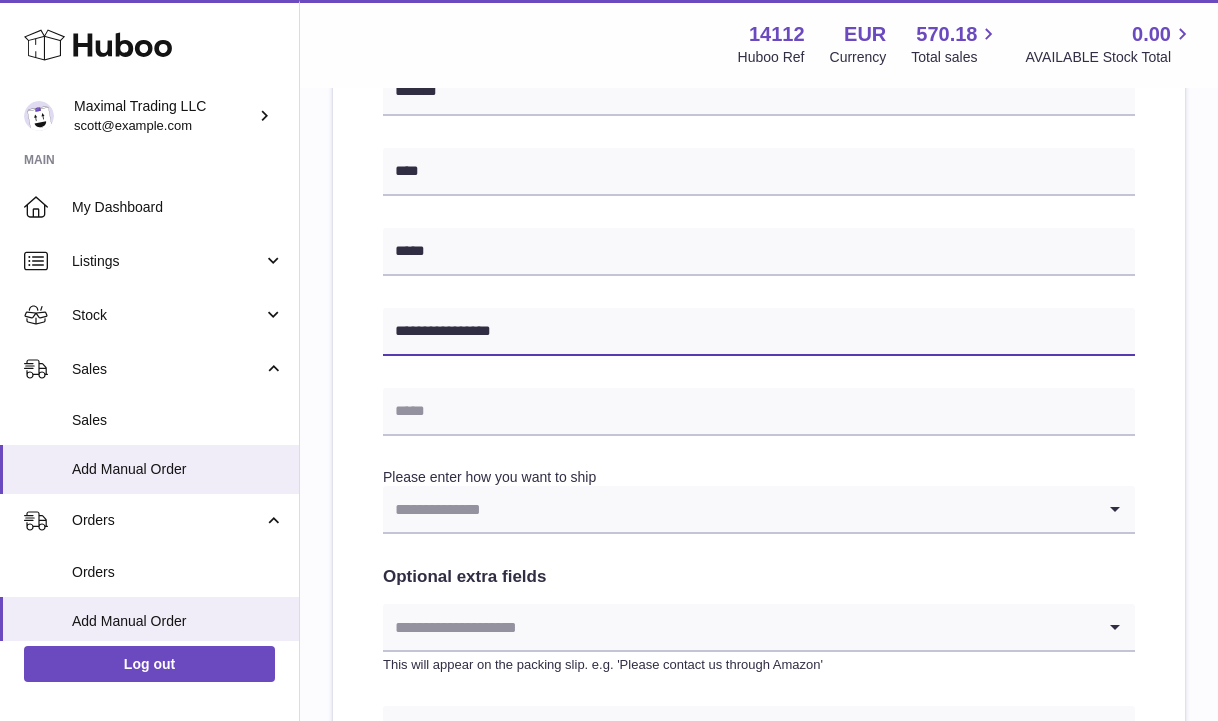 type on "**********" 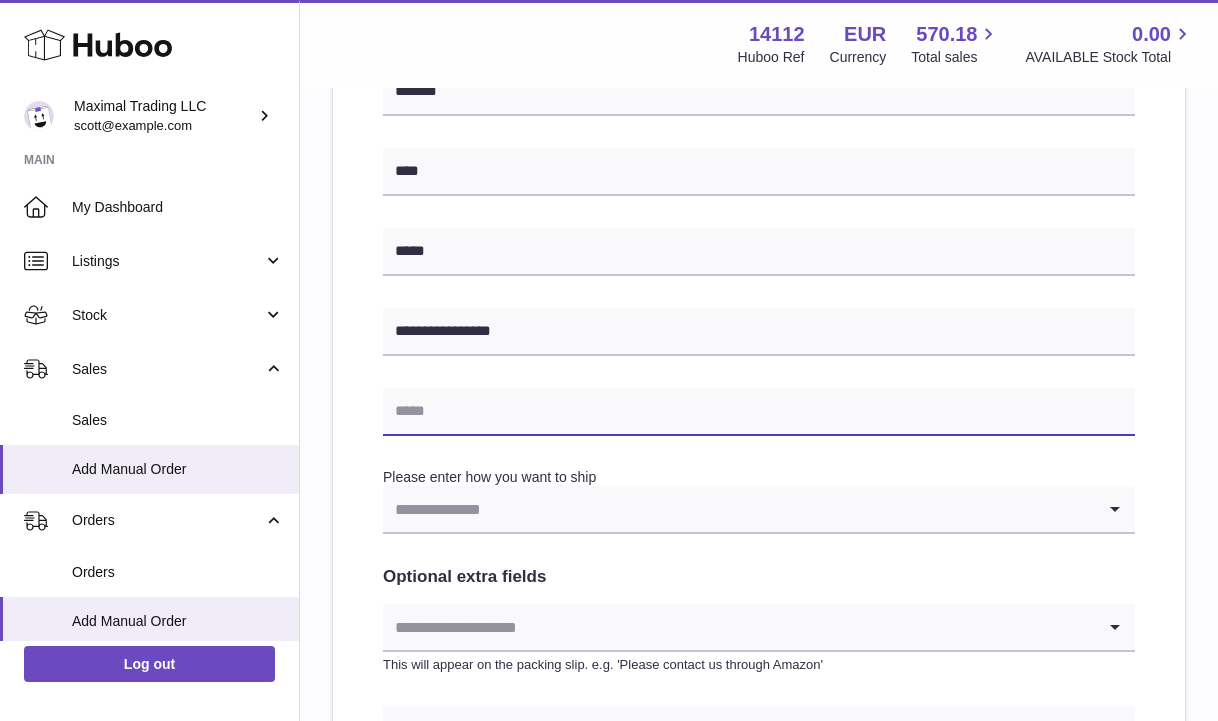 click at bounding box center [759, 412] 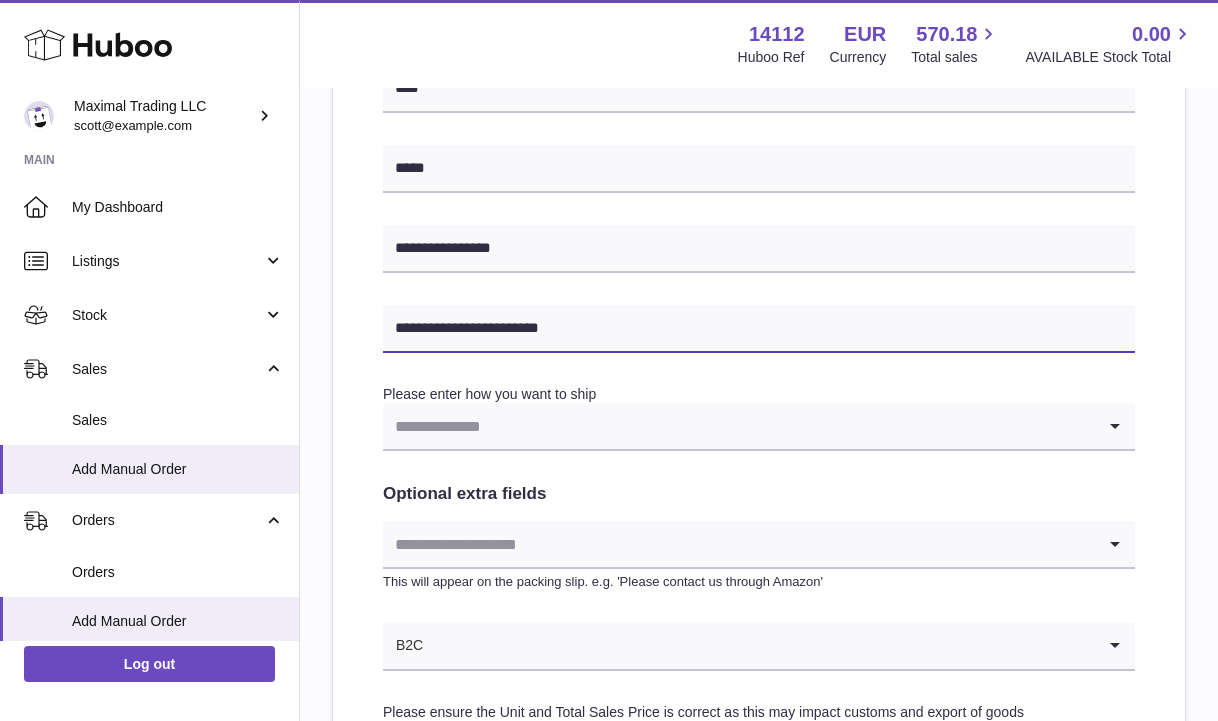 scroll, scrollTop: 791, scrollLeft: 0, axis: vertical 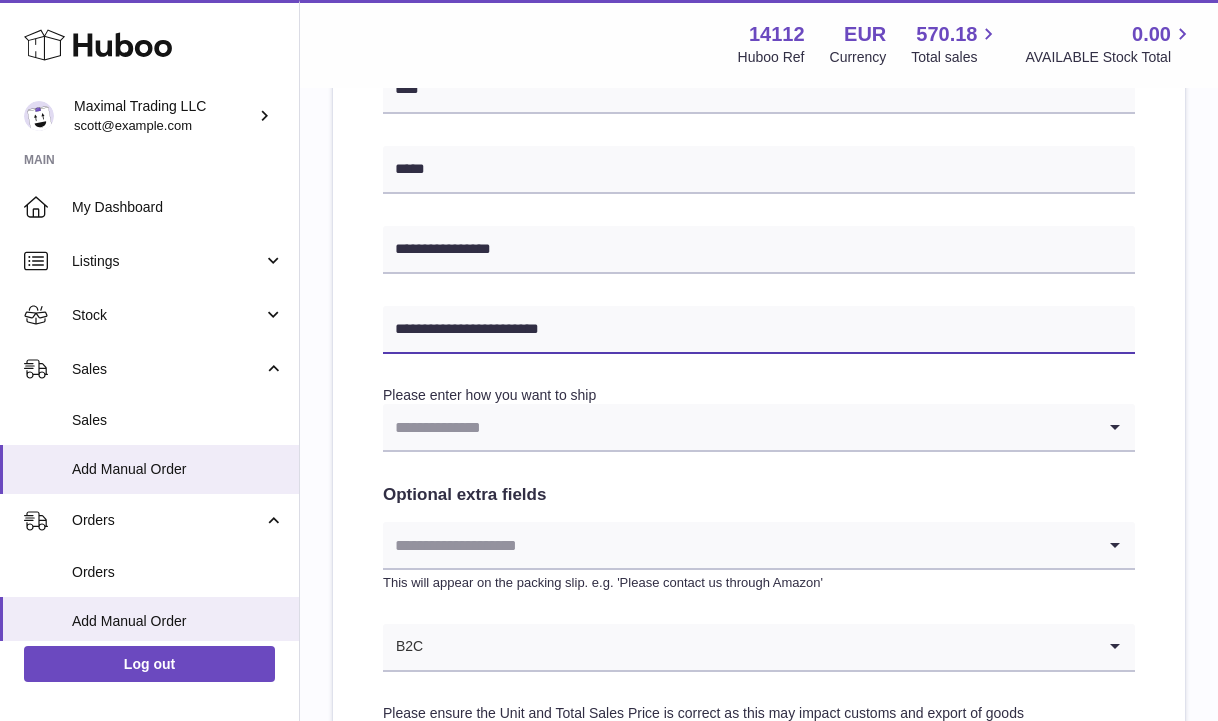 type on "**********" 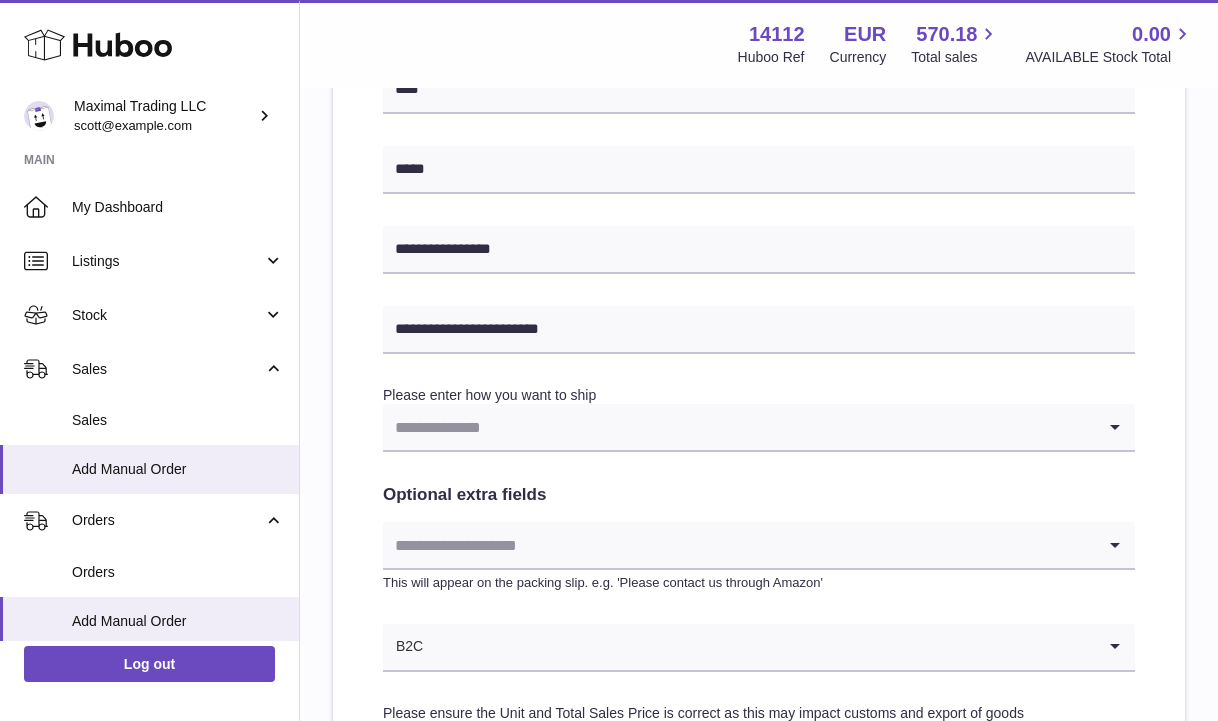 click at bounding box center (739, 427) 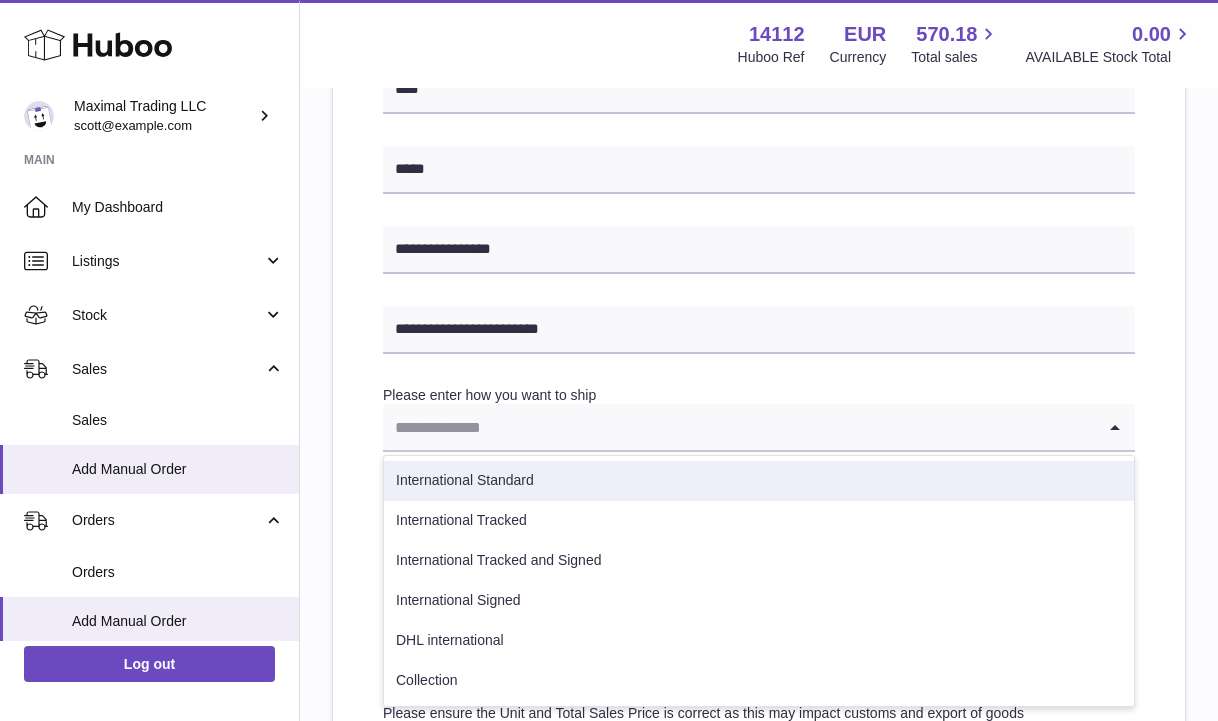click on "International Standard" at bounding box center (759, 481) 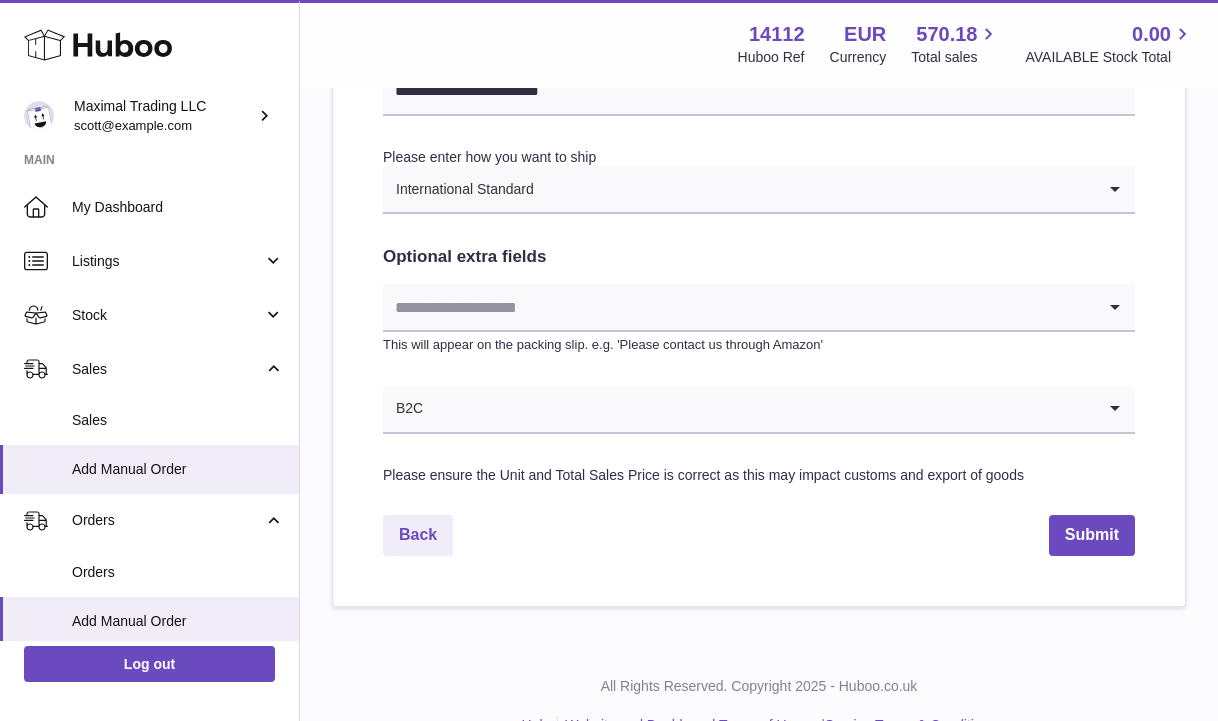scroll, scrollTop: 1033, scrollLeft: 0, axis: vertical 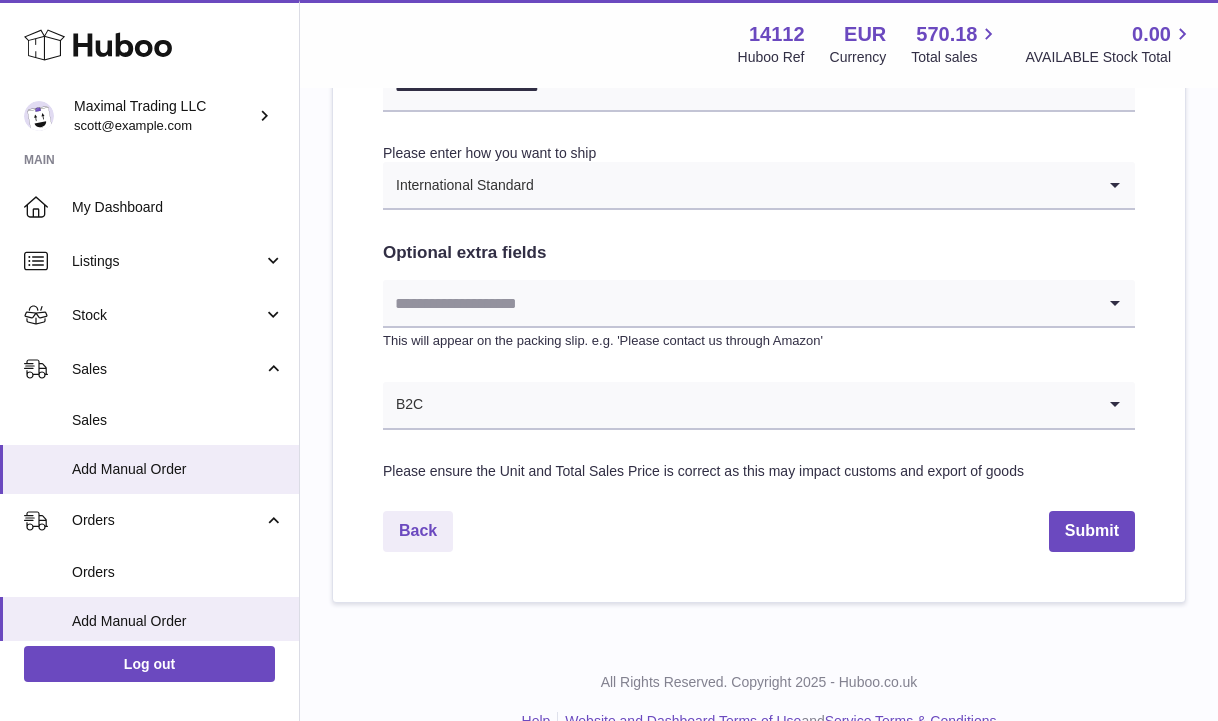 click at bounding box center (739, 303) 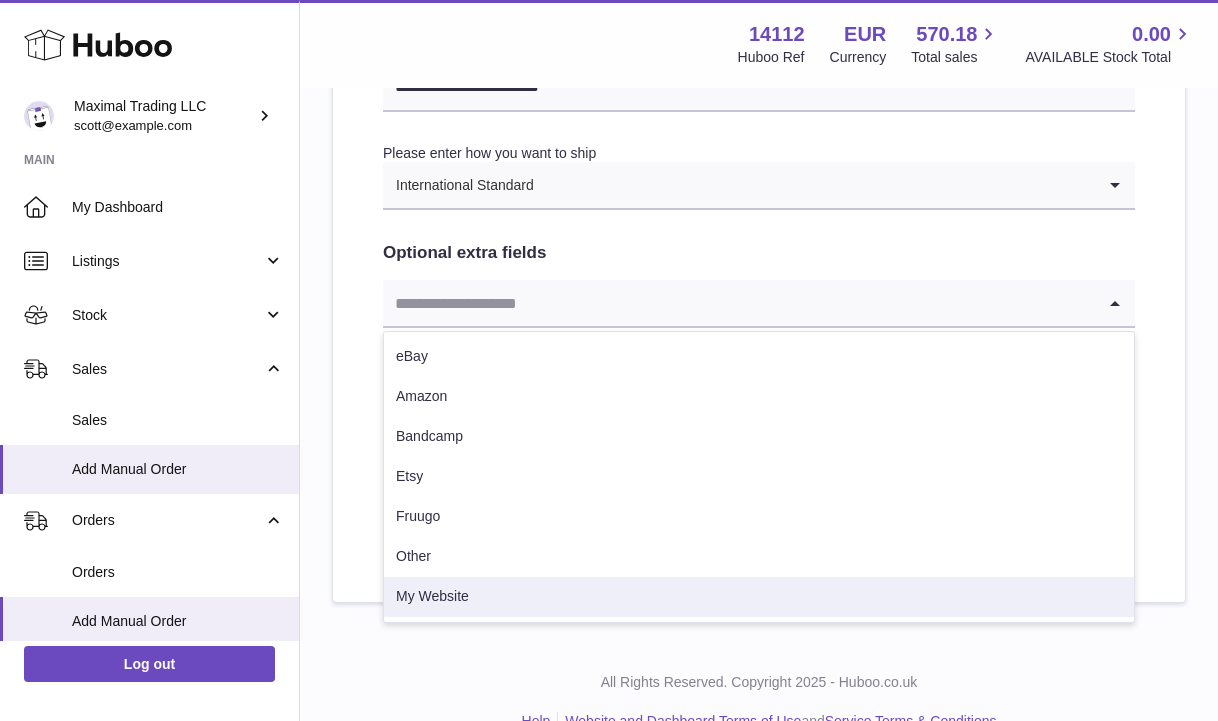 click on "My Website" at bounding box center [759, 597] 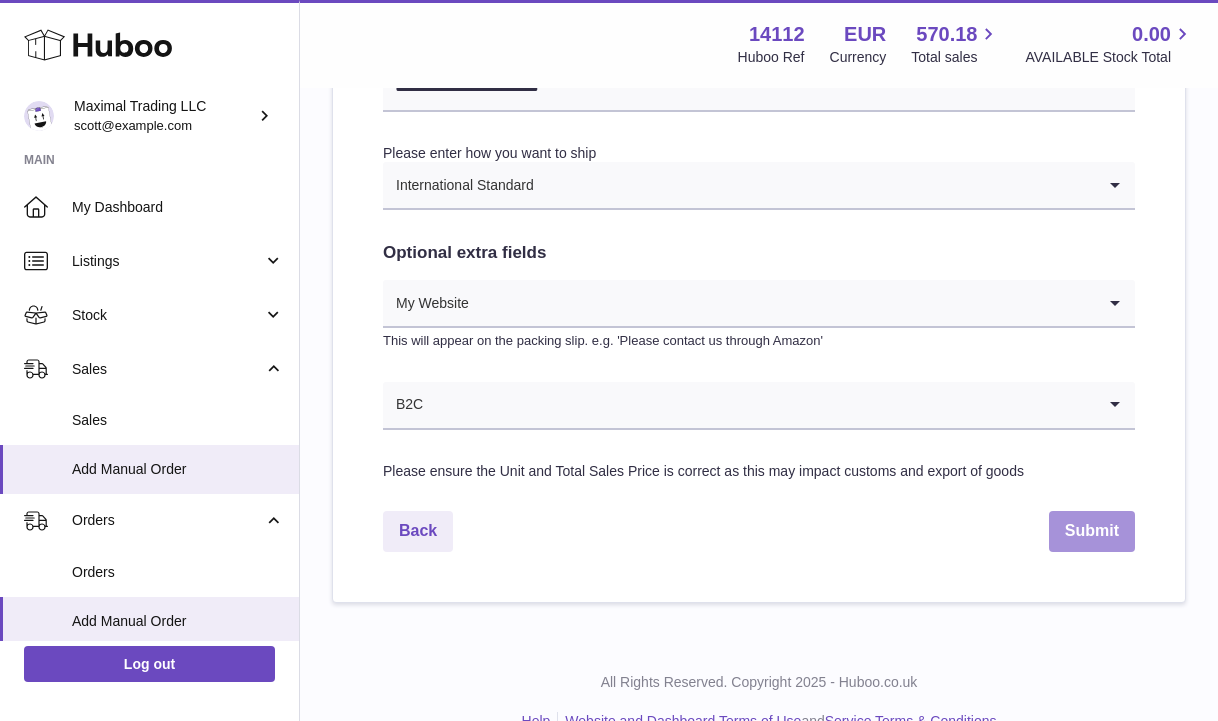 click on "Submit" at bounding box center (1092, 531) 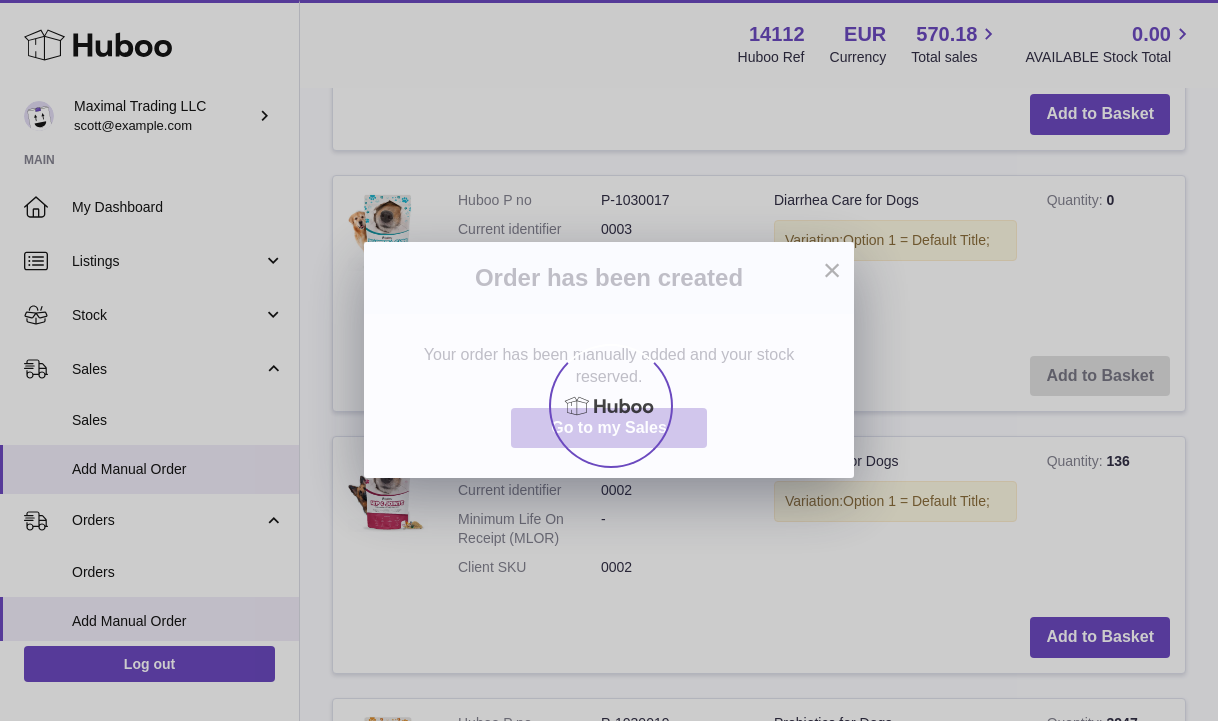 scroll, scrollTop: 0, scrollLeft: 0, axis: both 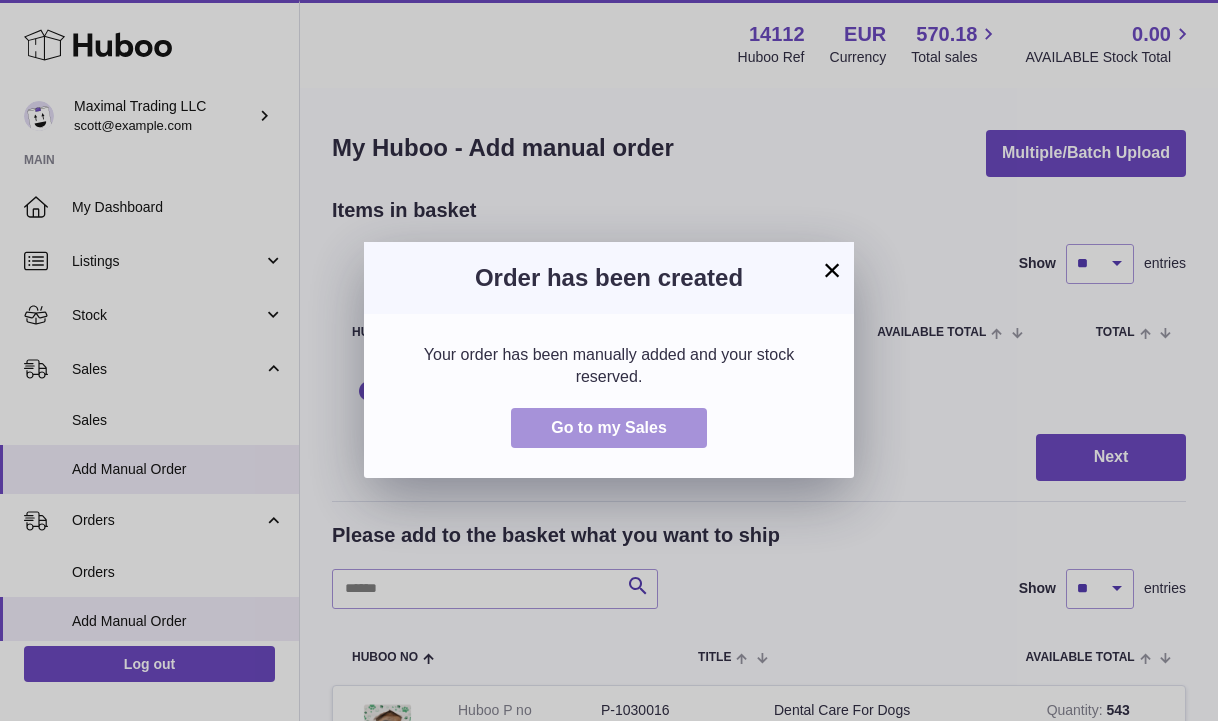 click on "Go to my Sales" at bounding box center (609, 427) 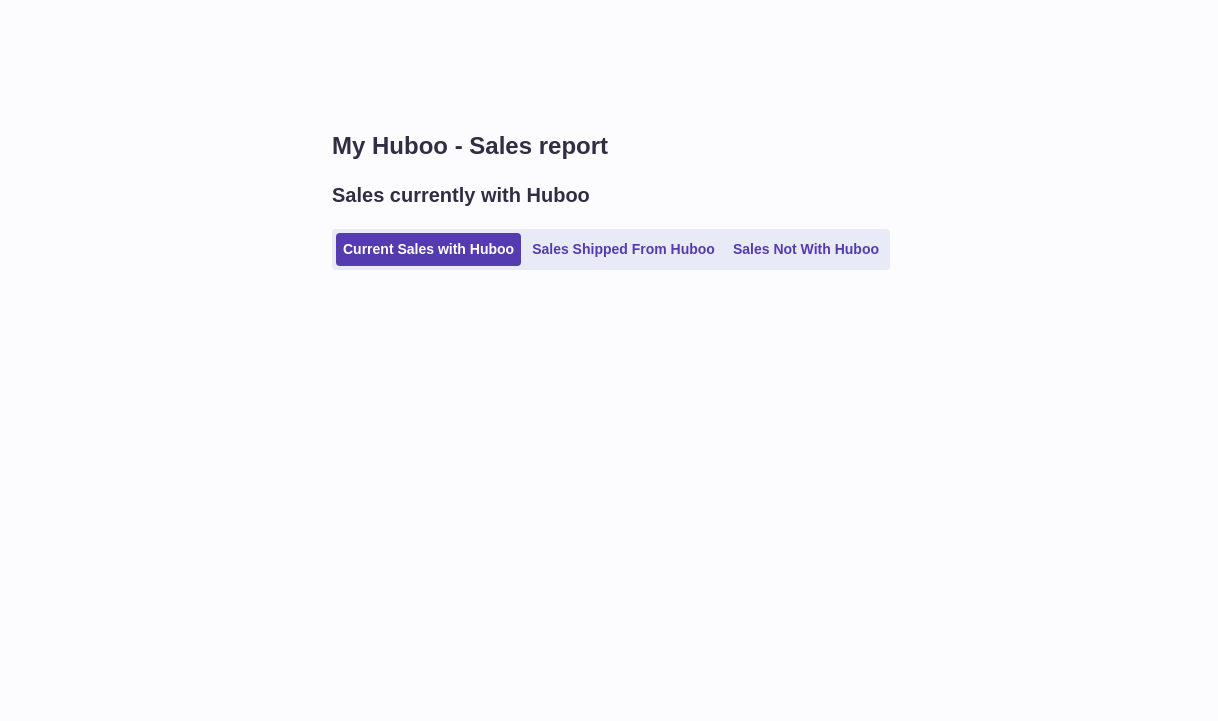 scroll, scrollTop: 0, scrollLeft: 0, axis: both 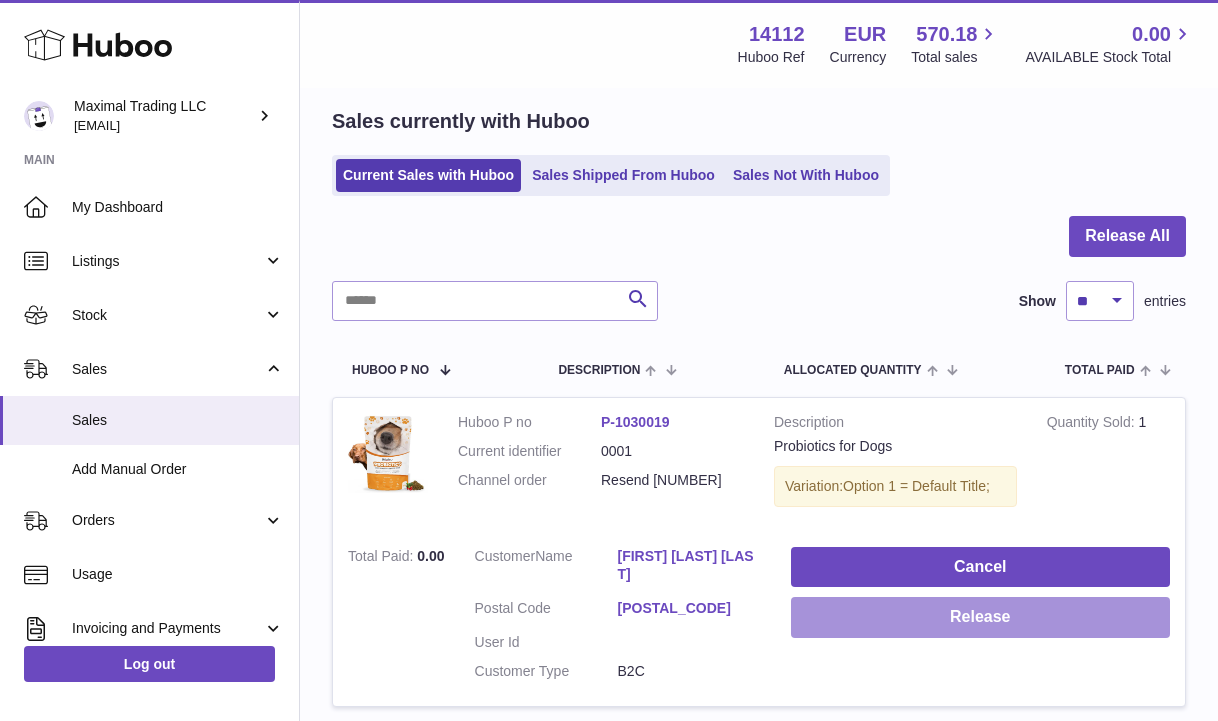 click on "Release" at bounding box center [980, 617] 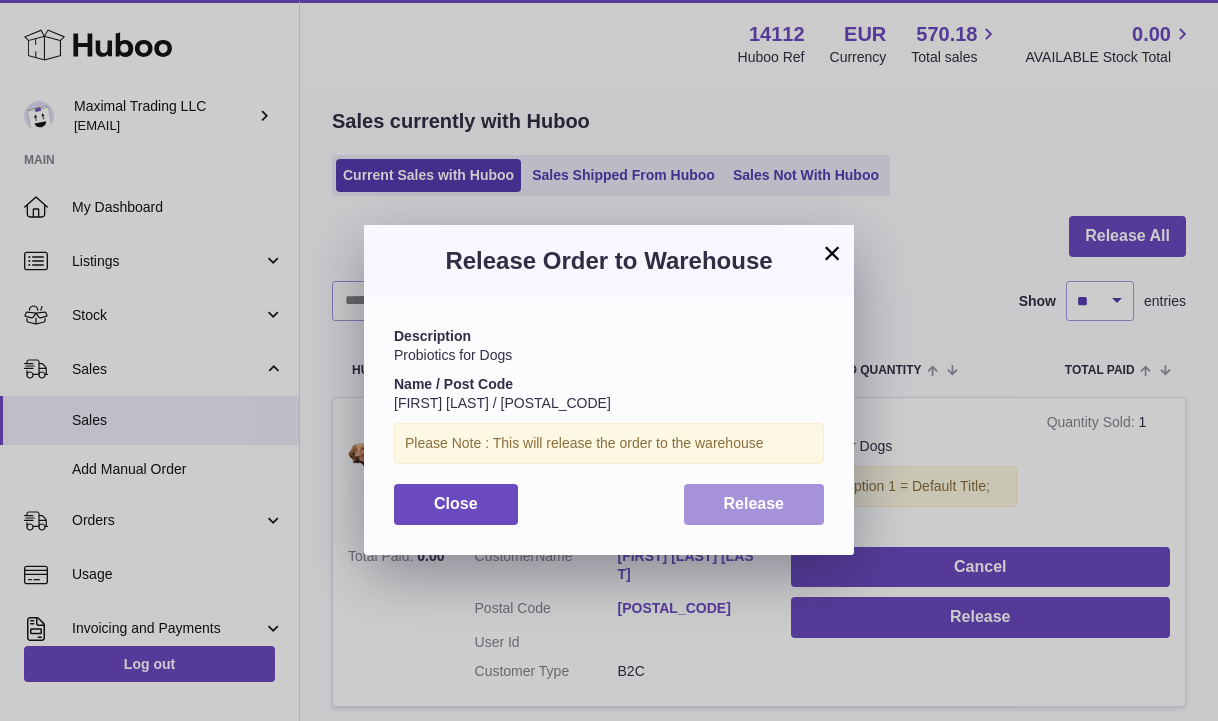 drag, startPoint x: 765, startPoint y: 509, endPoint x: 739, endPoint y: 501, distance: 27.202942 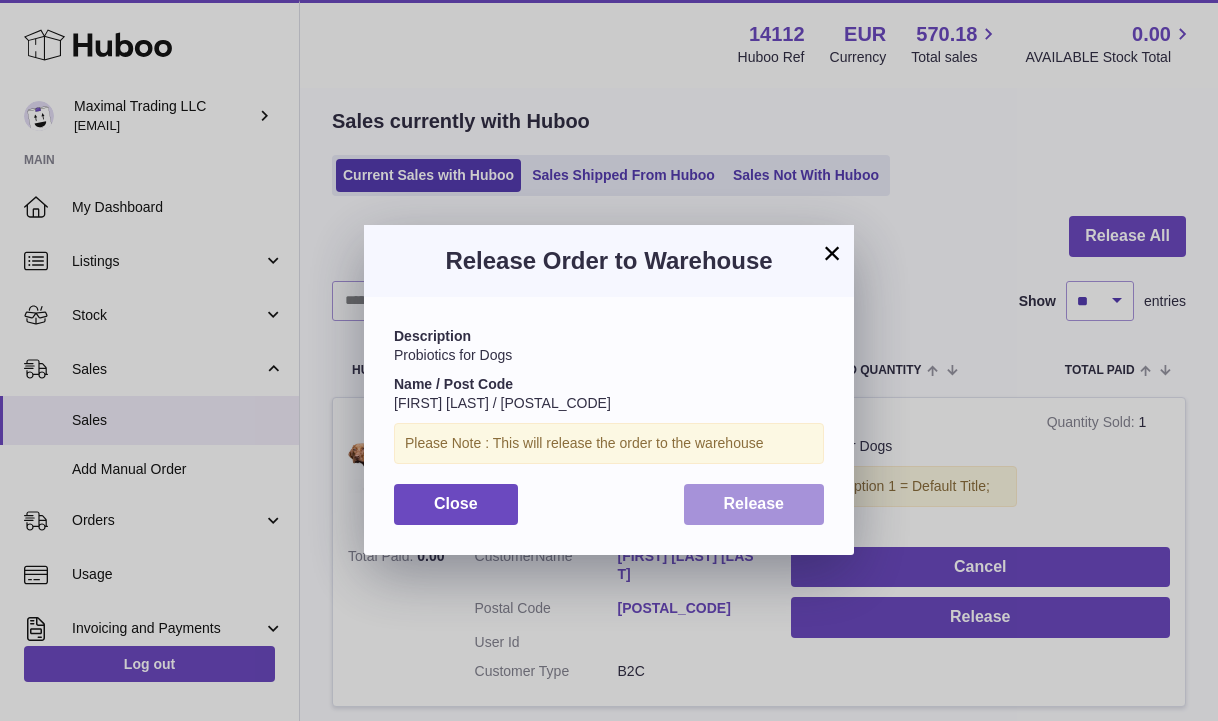 click on "Release" at bounding box center [754, 503] 